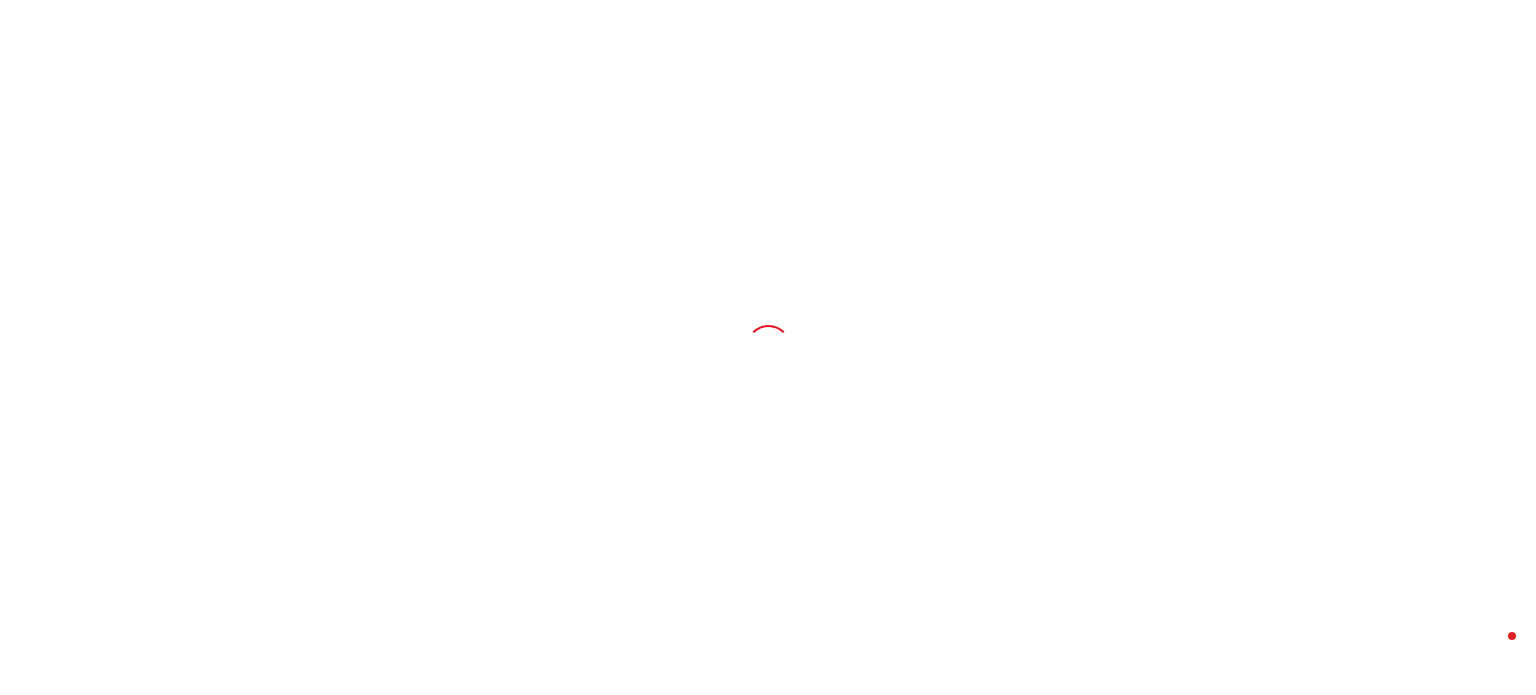 scroll, scrollTop: 0, scrollLeft: 0, axis: both 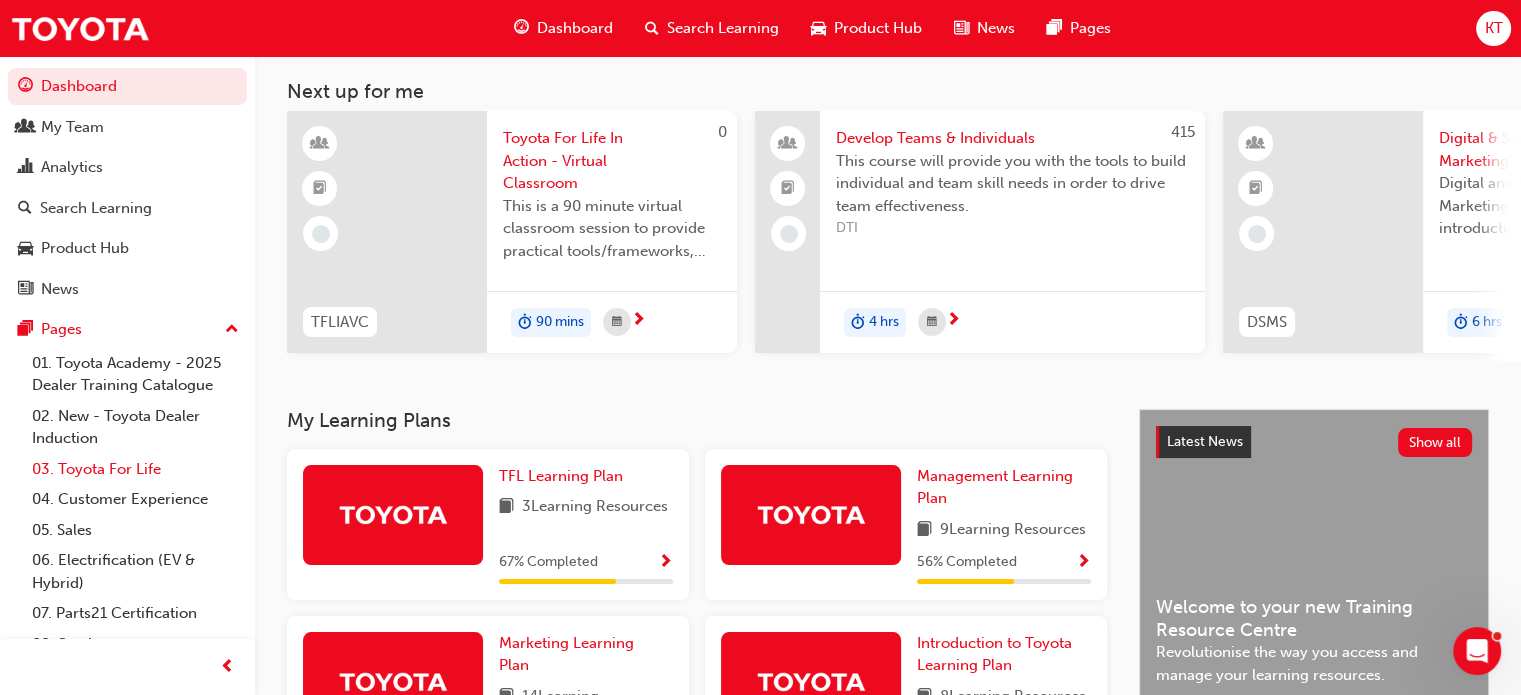 click on "03. Toyota For Life" at bounding box center [135, 469] 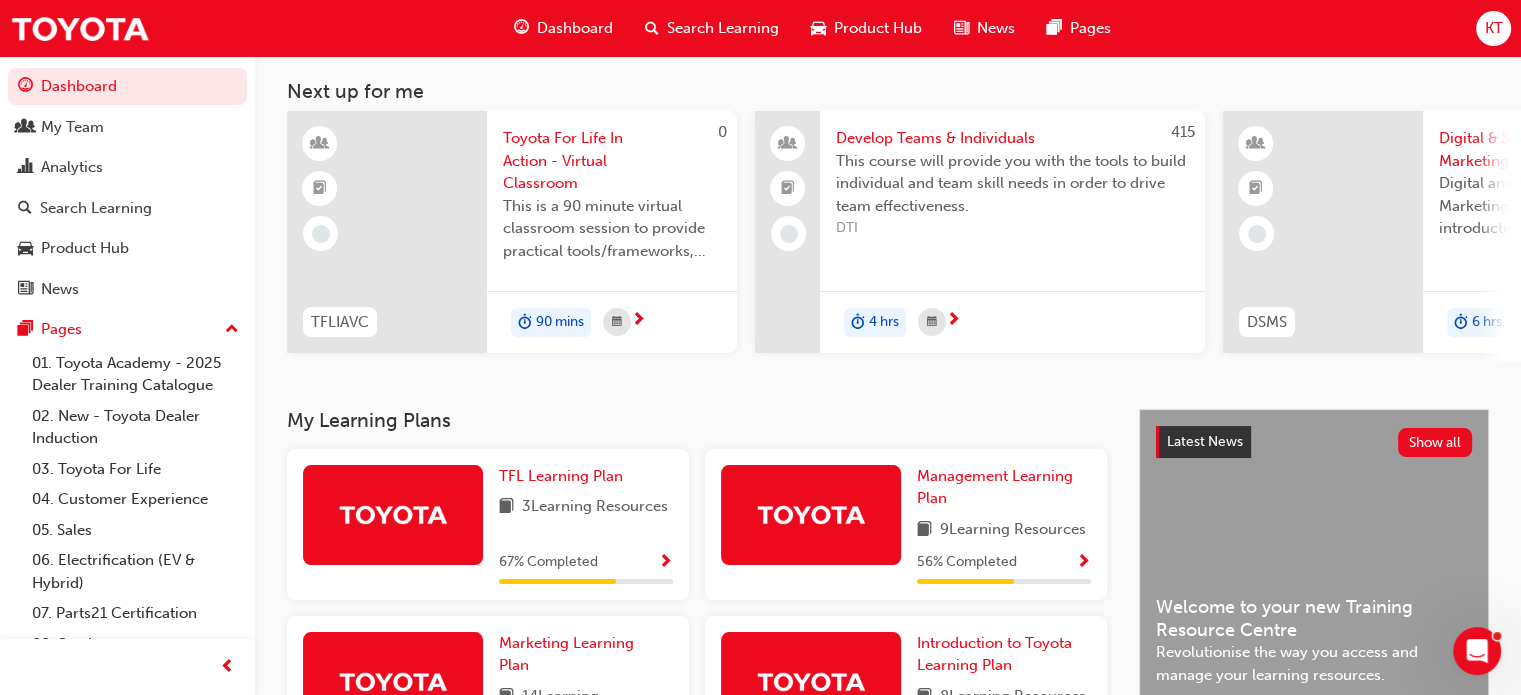 scroll, scrollTop: 0, scrollLeft: 0, axis: both 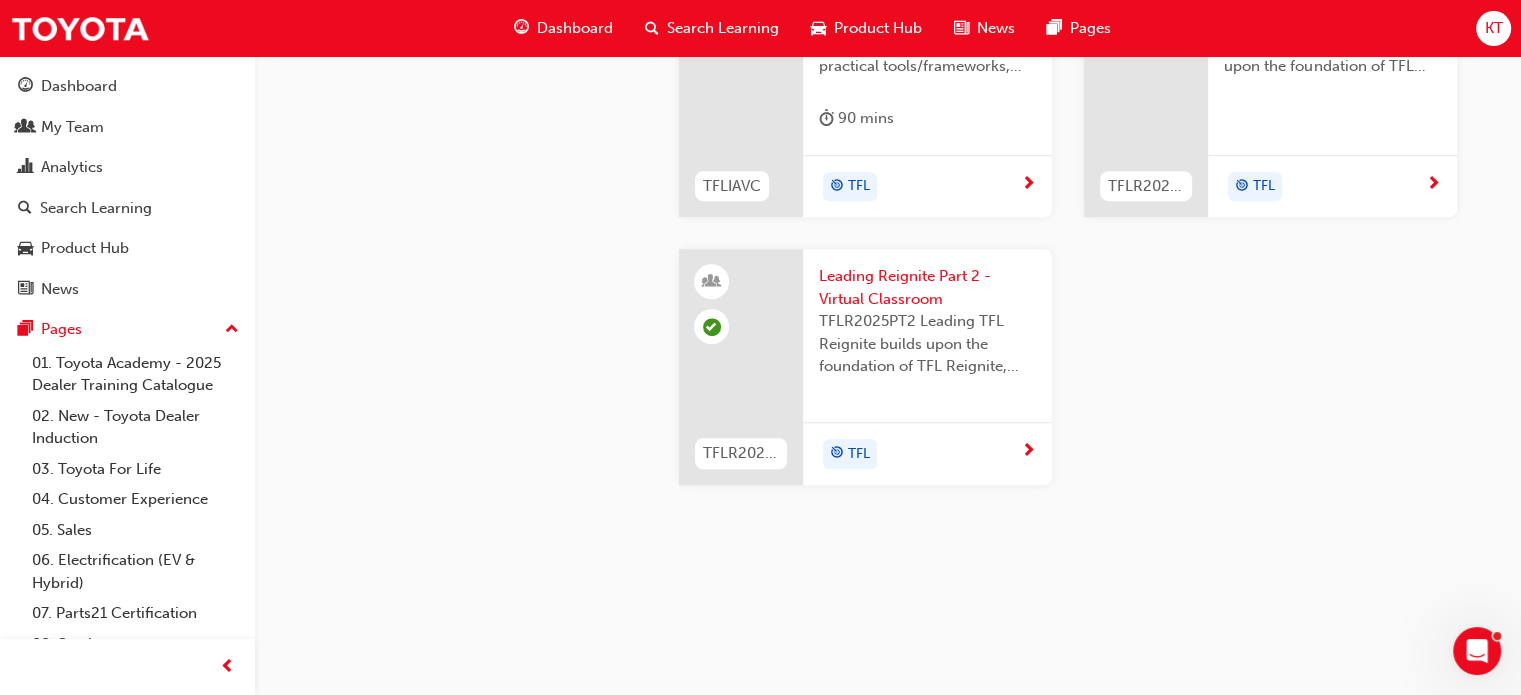 click on "Leading Reignite Part 1 - Virtual Classroom" at bounding box center (1332, -13) 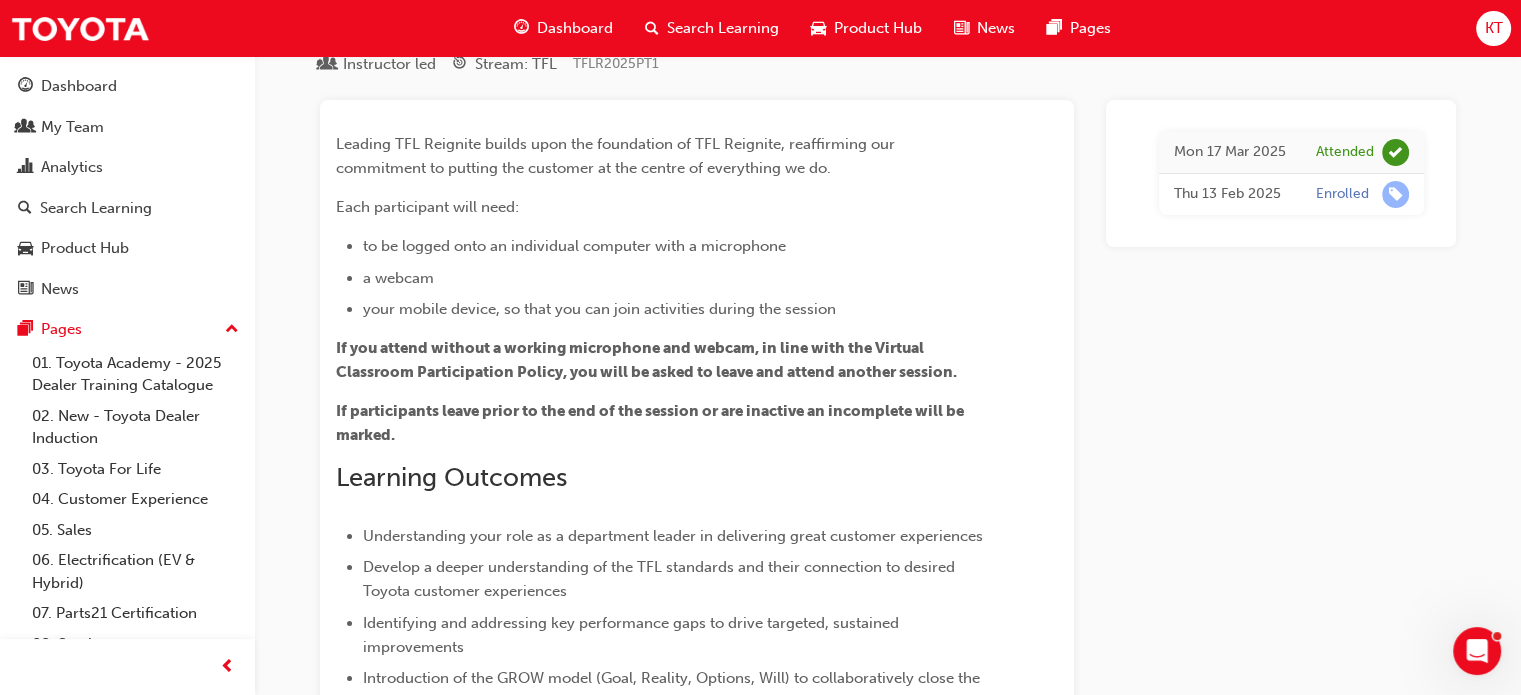 scroll, scrollTop: 0, scrollLeft: 0, axis: both 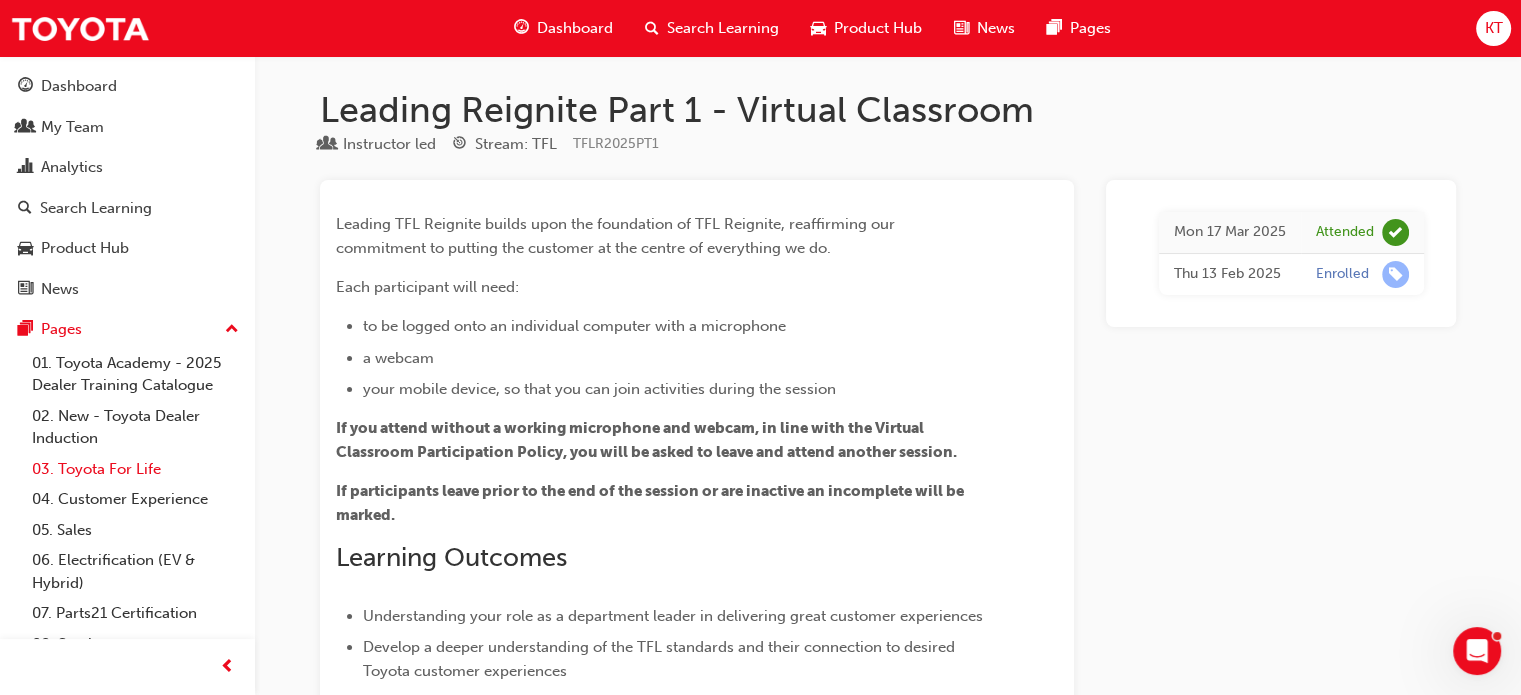 click on "03. Toyota For Life" at bounding box center (135, 469) 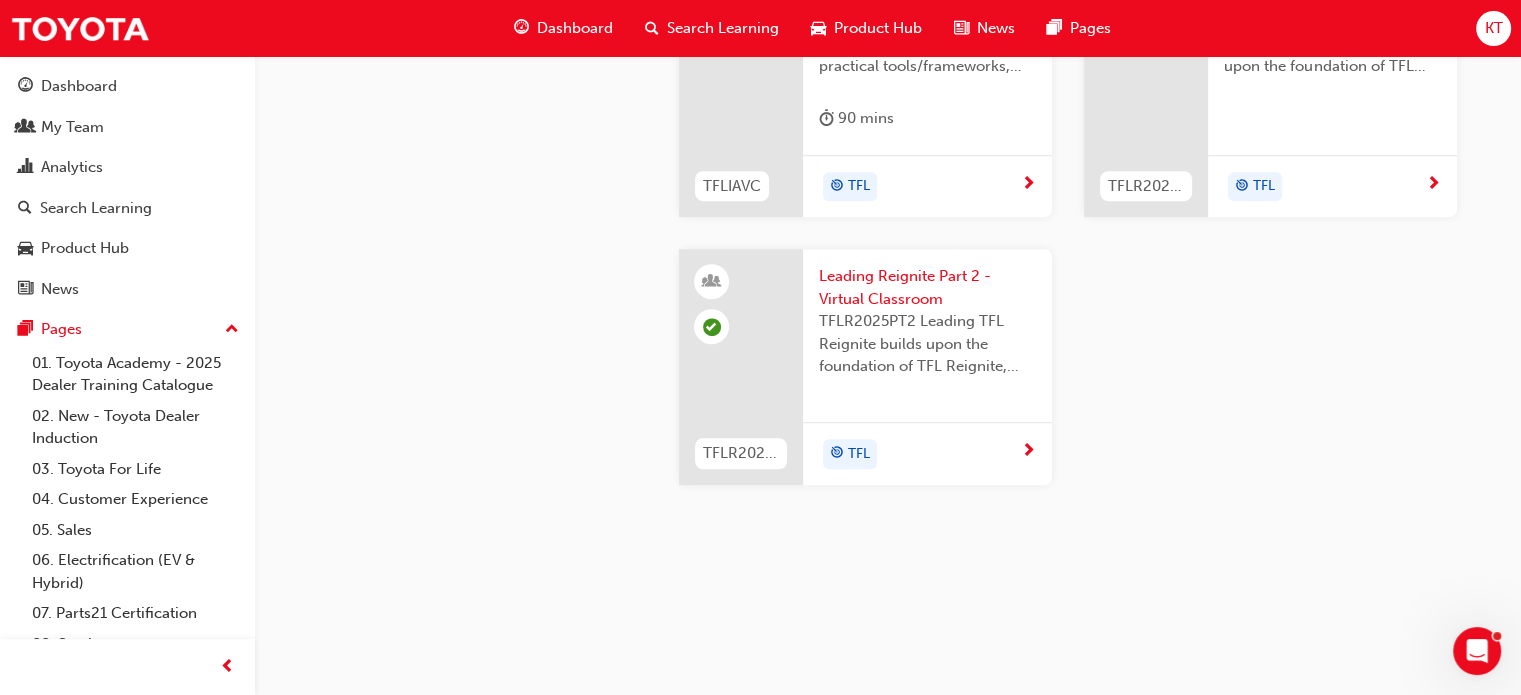 scroll, scrollTop: 2000, scrollLeft: 0, axis: vertical 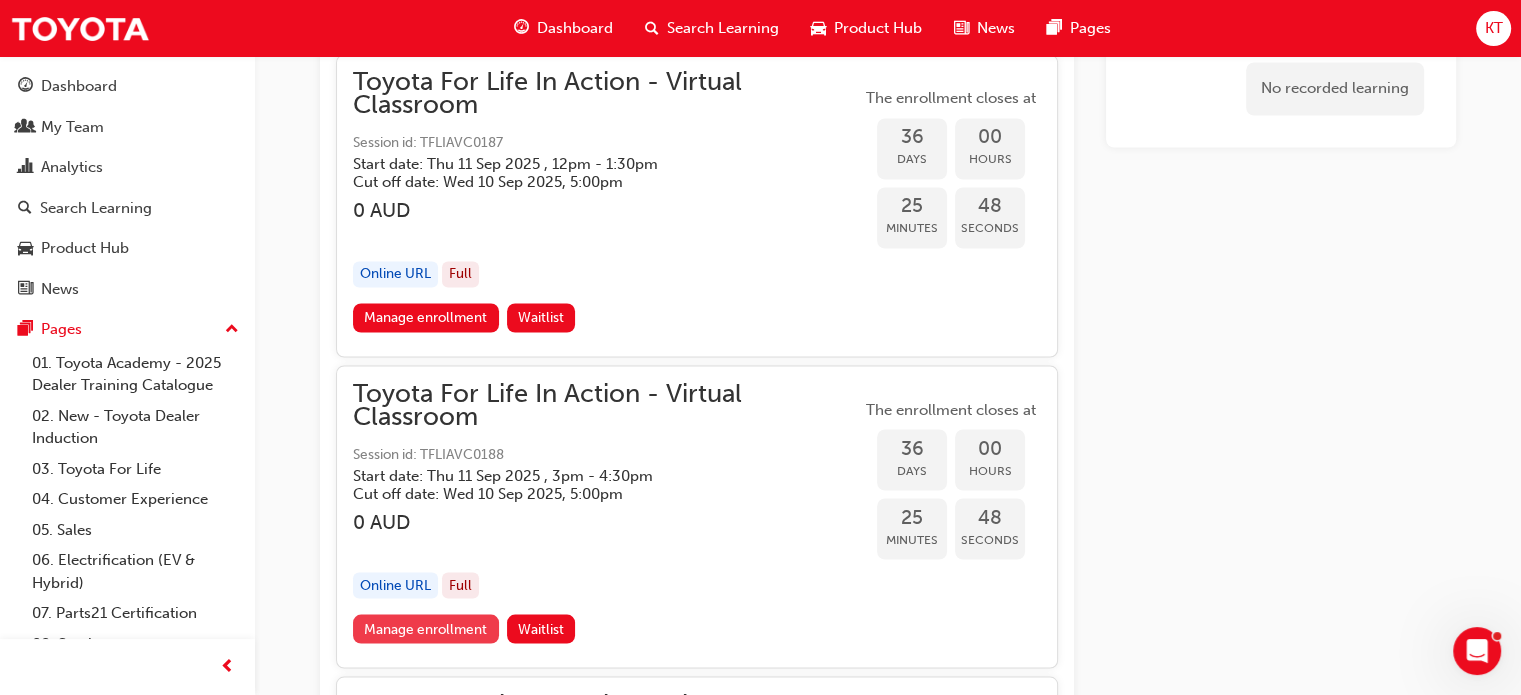 click on "Manage enrollment" at bounding box center [426, 628] 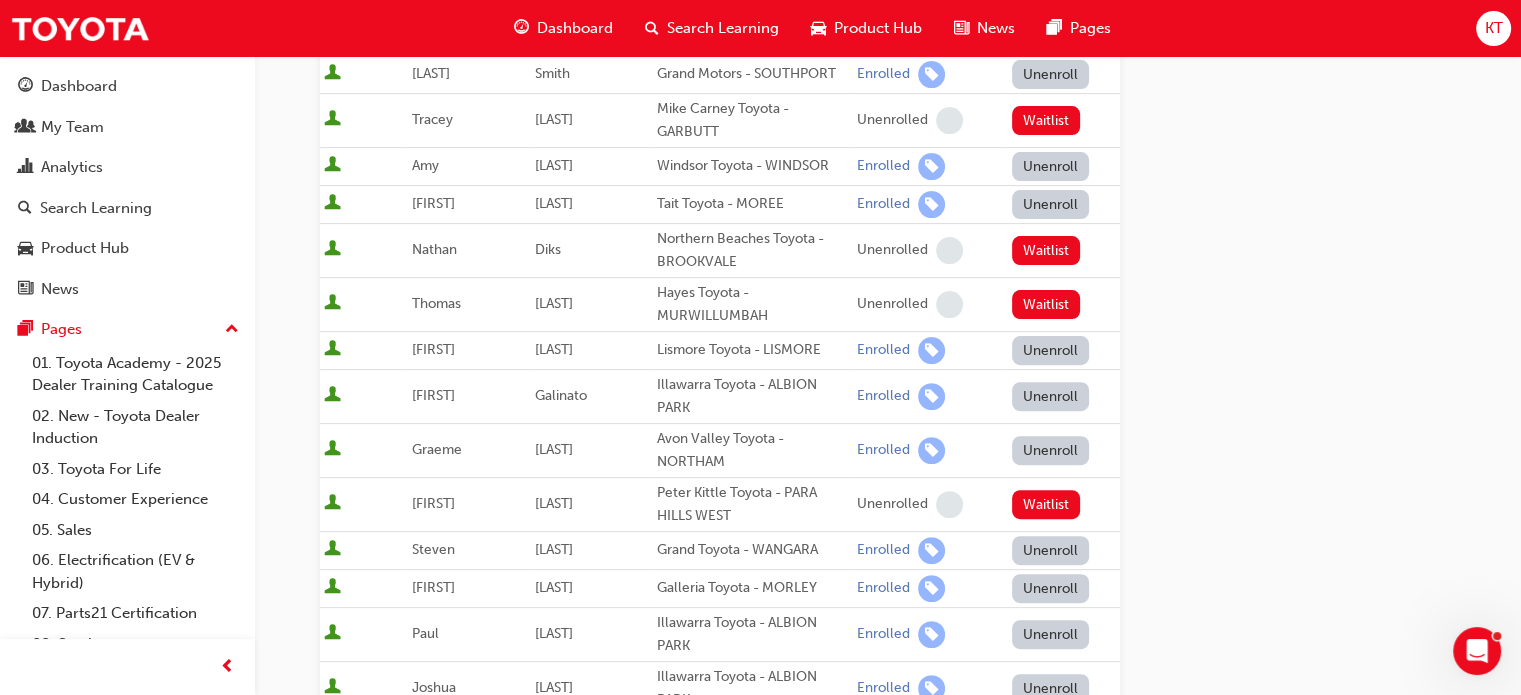 scroll, scrollTop: 600, scrollLeft: 0, axis: vertical 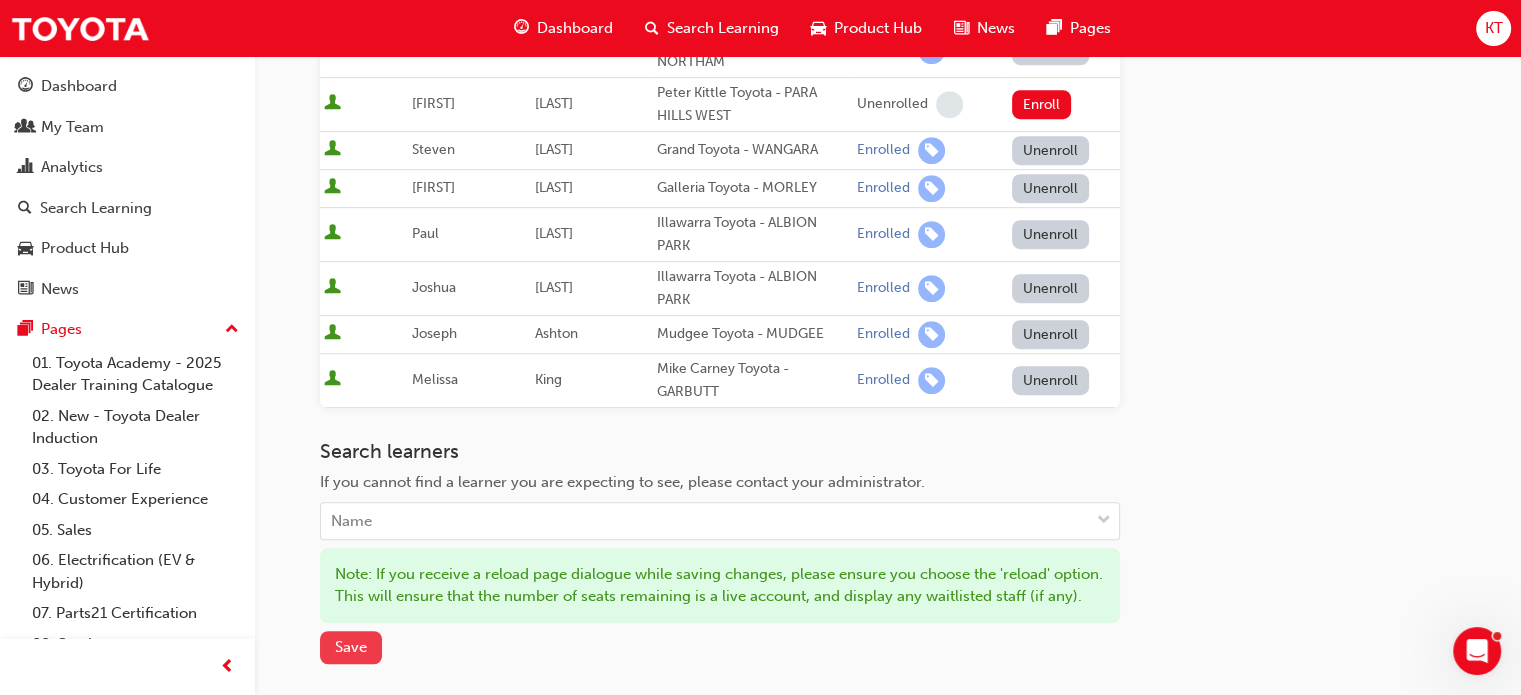 click on "Save" at bounding box center (351, 647) 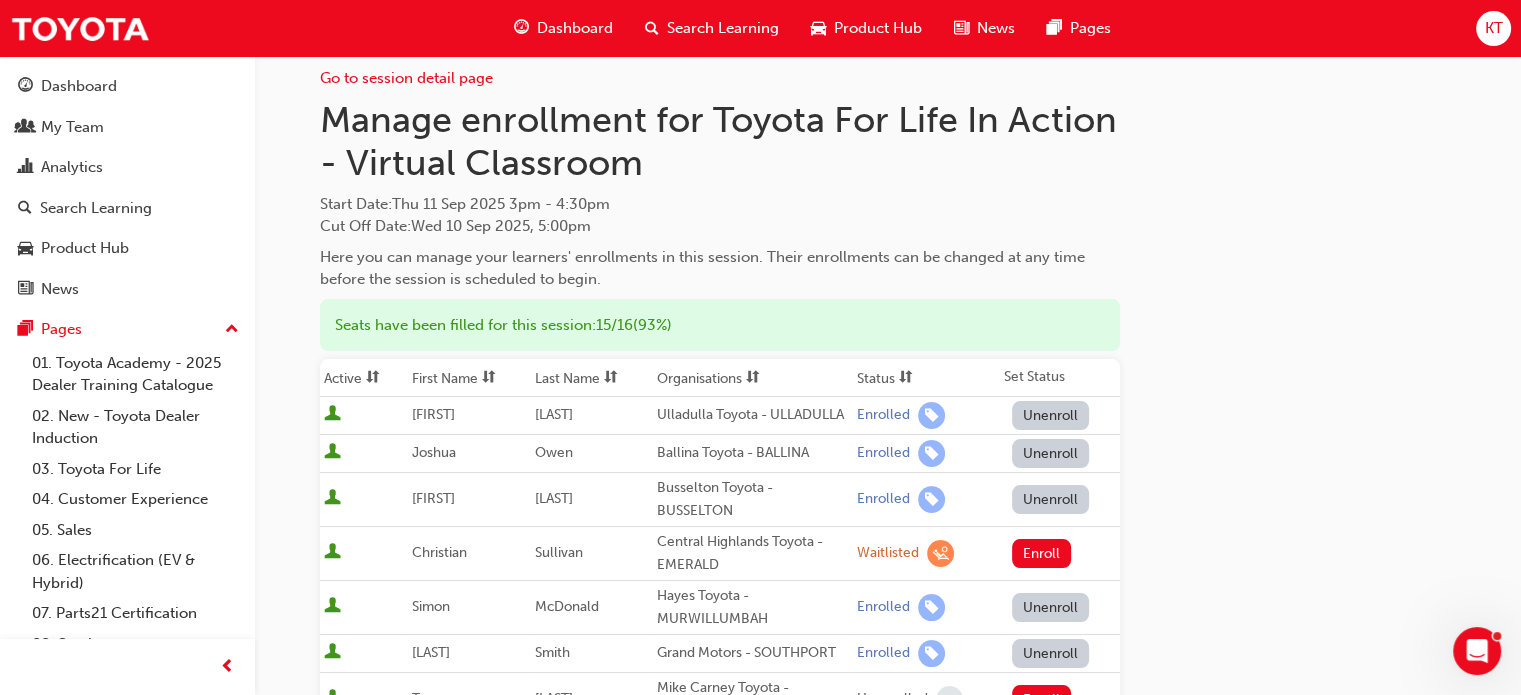 scroll, scrollTop: 0, scrollLeft: 0, axis: both 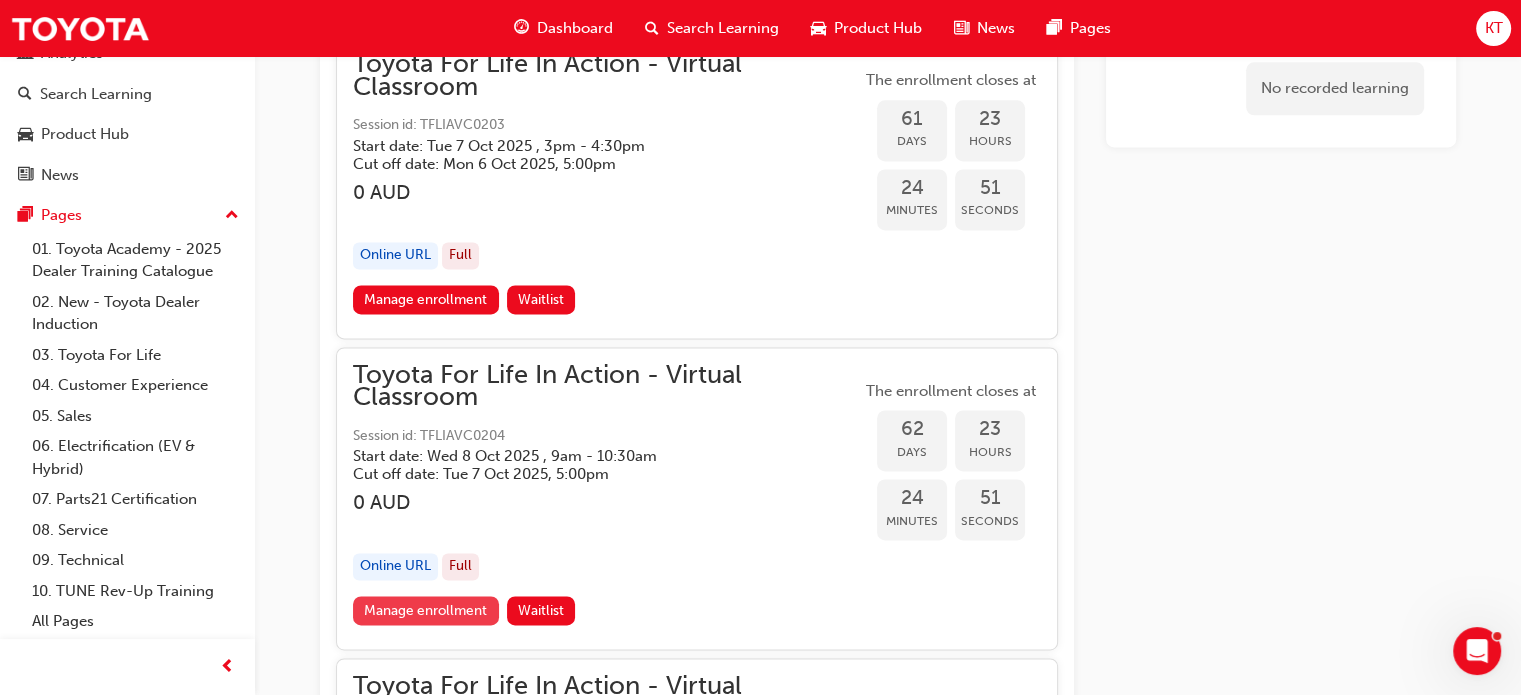 click on "Manage enrollment" at bounding box center (426, 610) 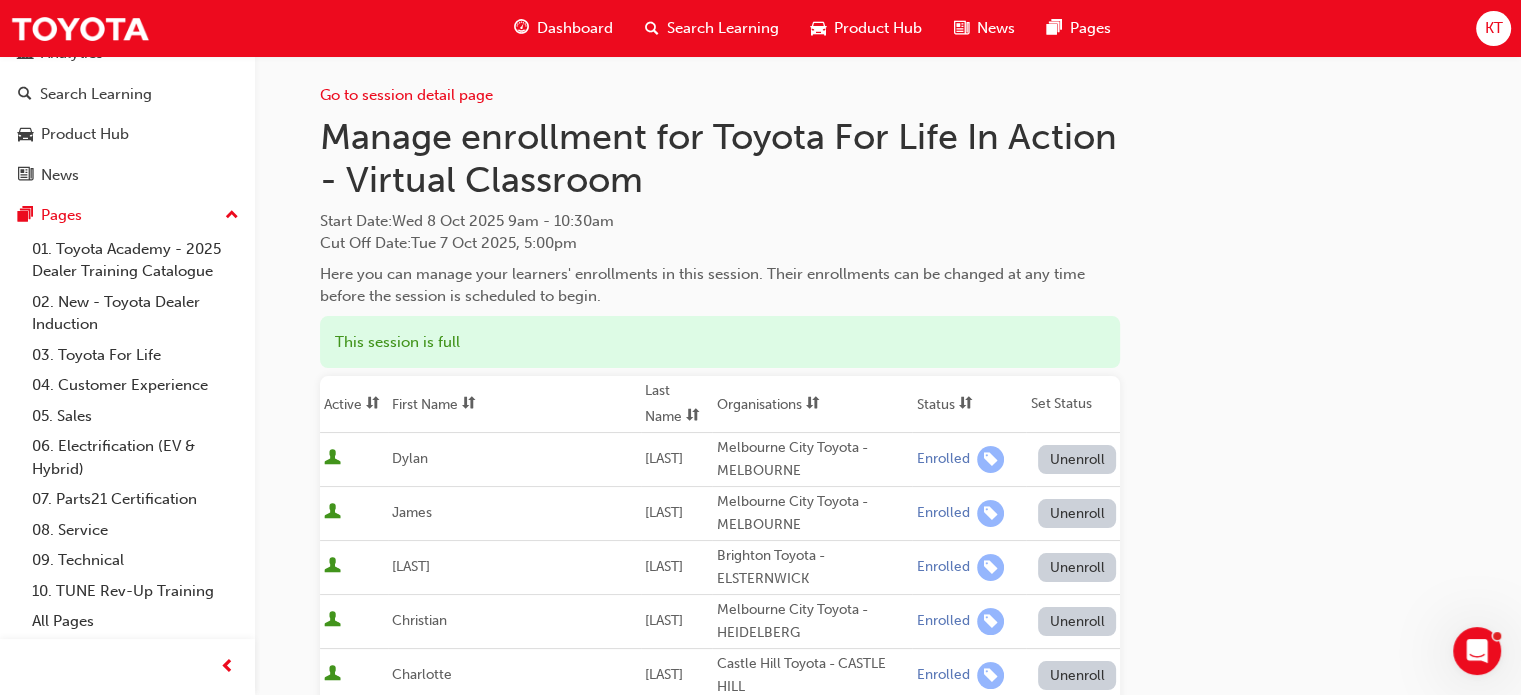 scroll, scrollTop: 0, scrollLeft: 0, axis: both 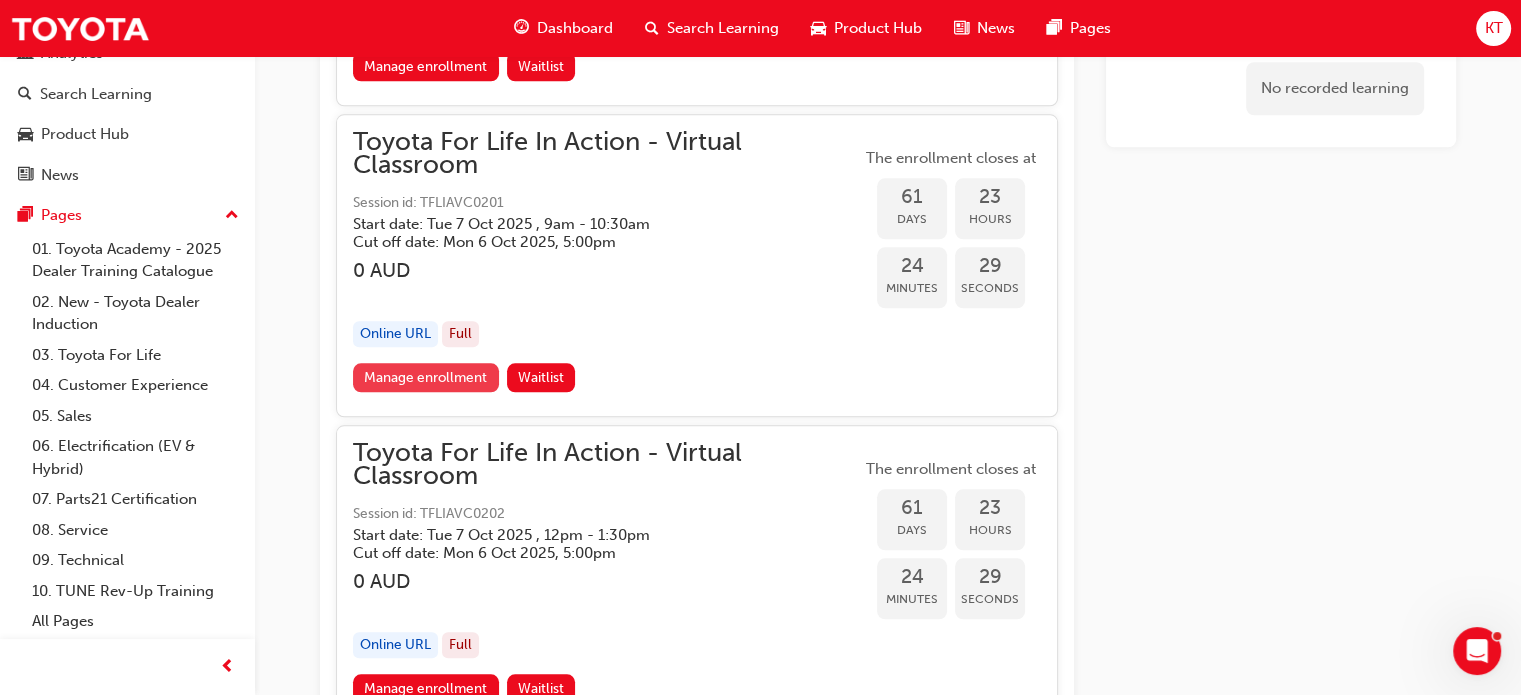 click on "Manage enrollment" at bounding box center [426, 377] 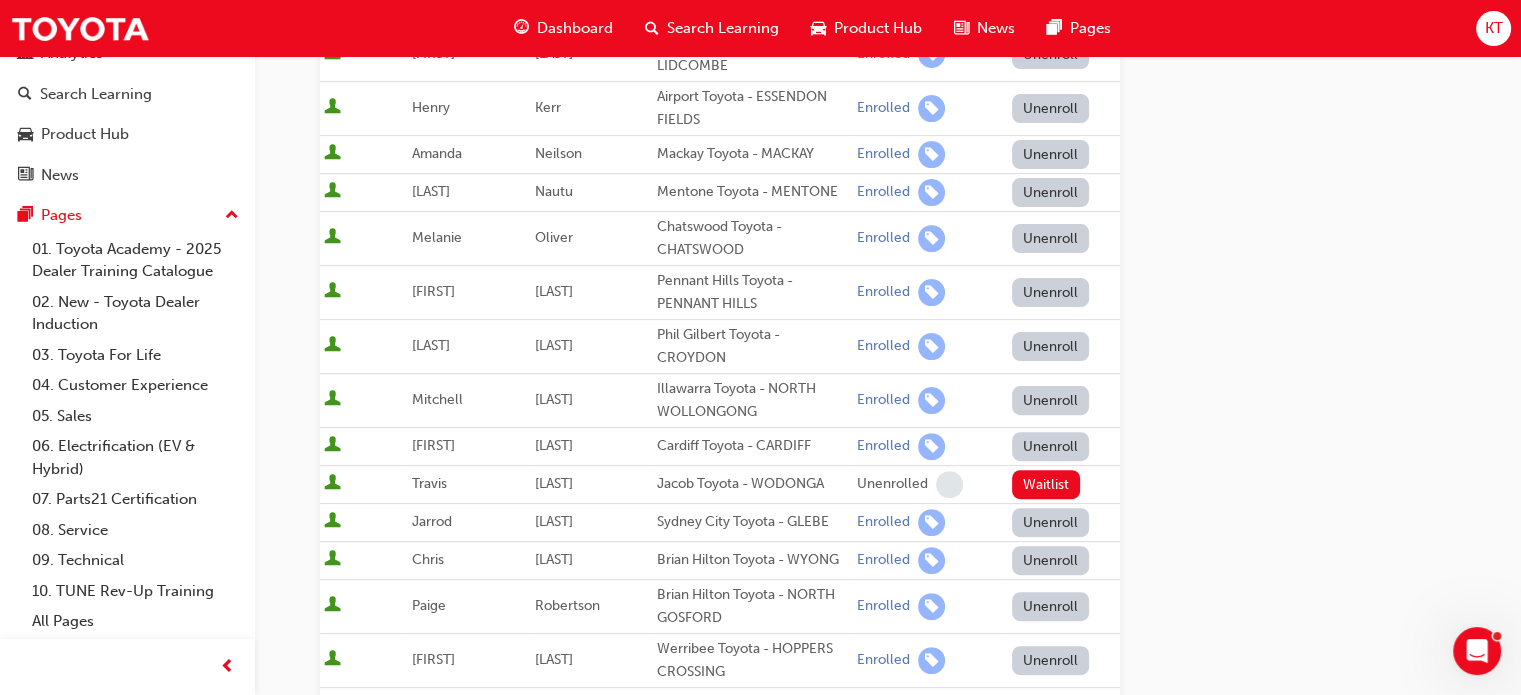 scroll, scrollTop: 600, scrollLeft: 0, axis: vertical 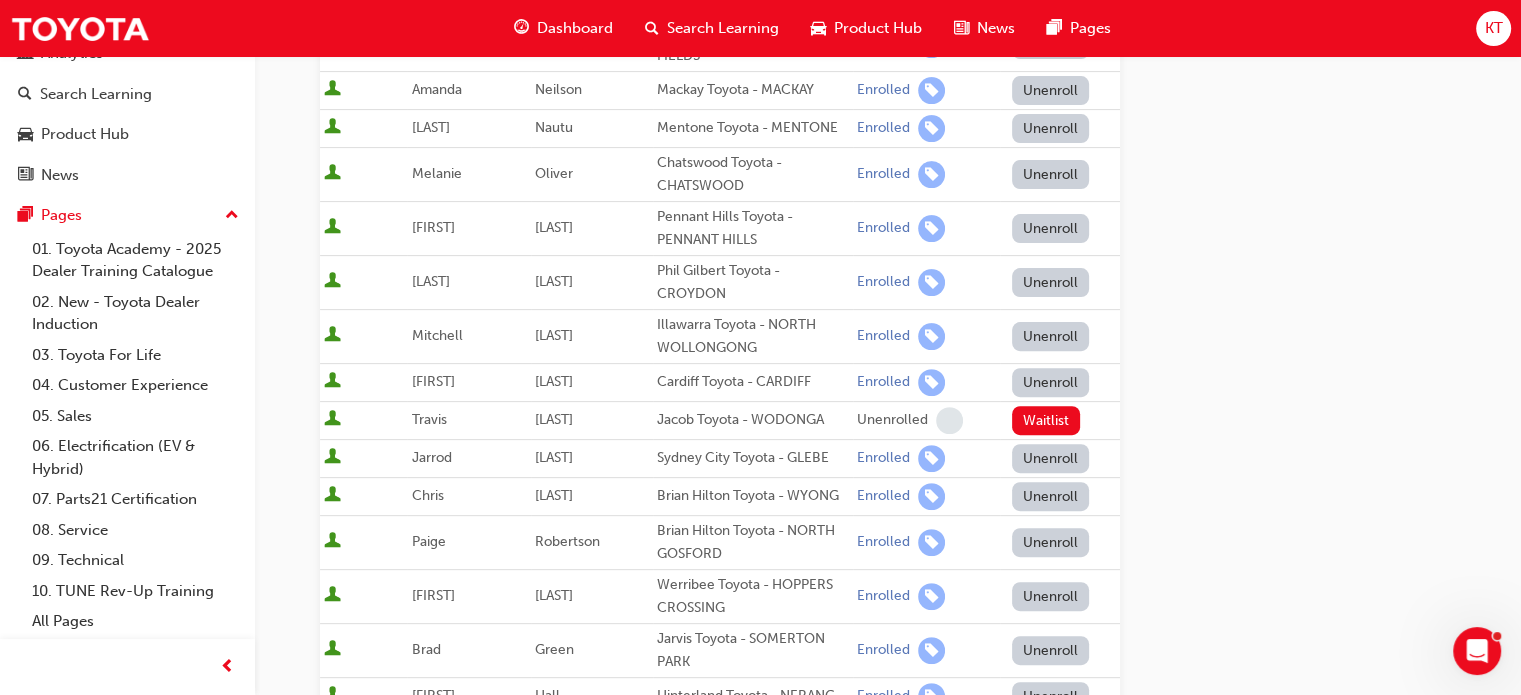 click on "Unenroll" at bounding box center (1051, 336) 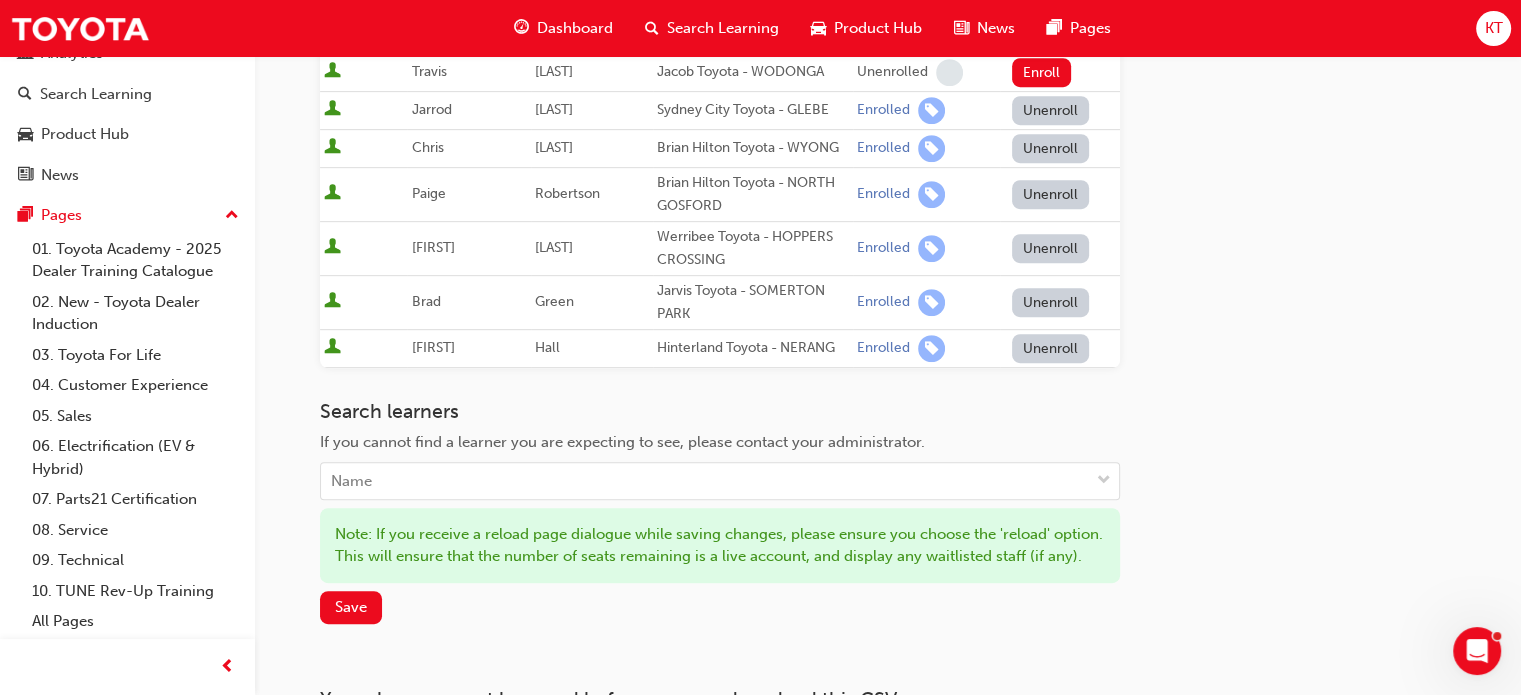 scroll, scrollTop: 1100, scrollLeft: 0, axis: vertical 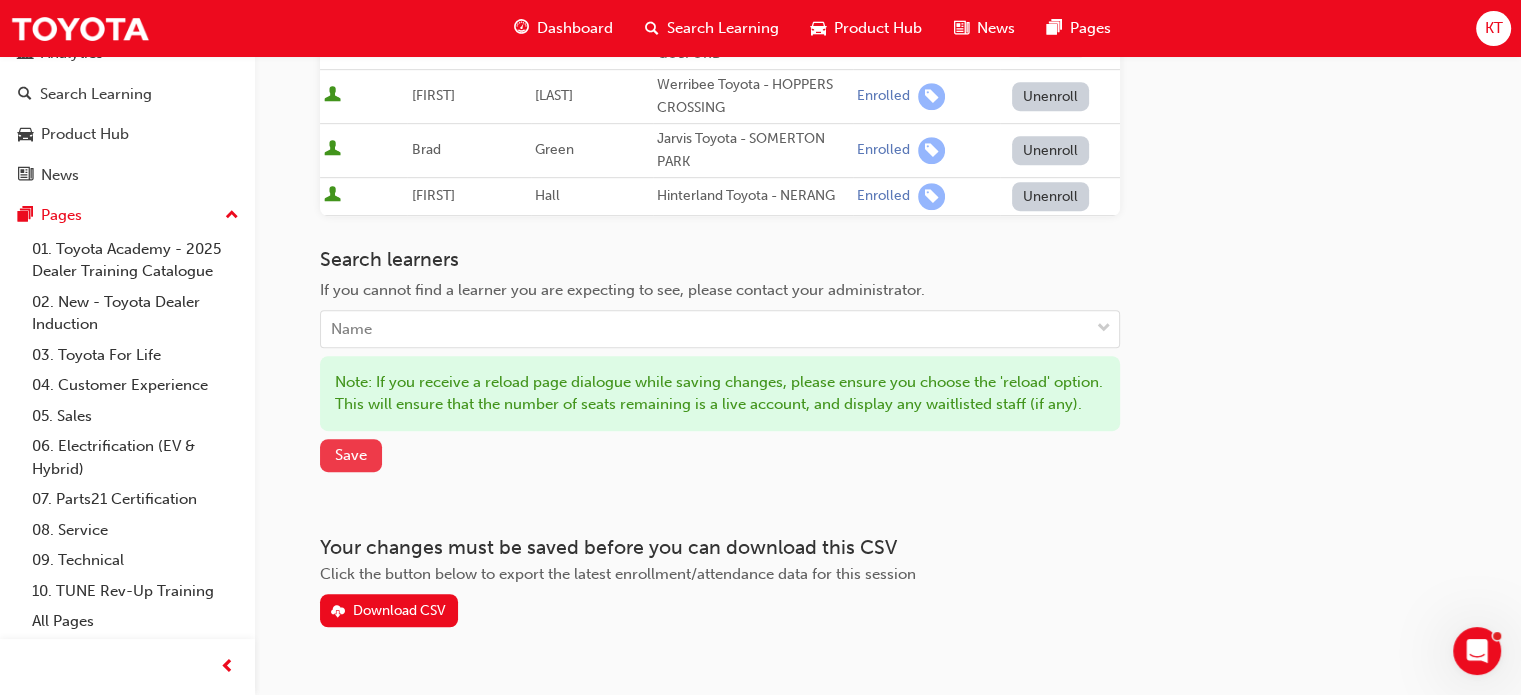 click on "Save" at bounding box center [351, 455] 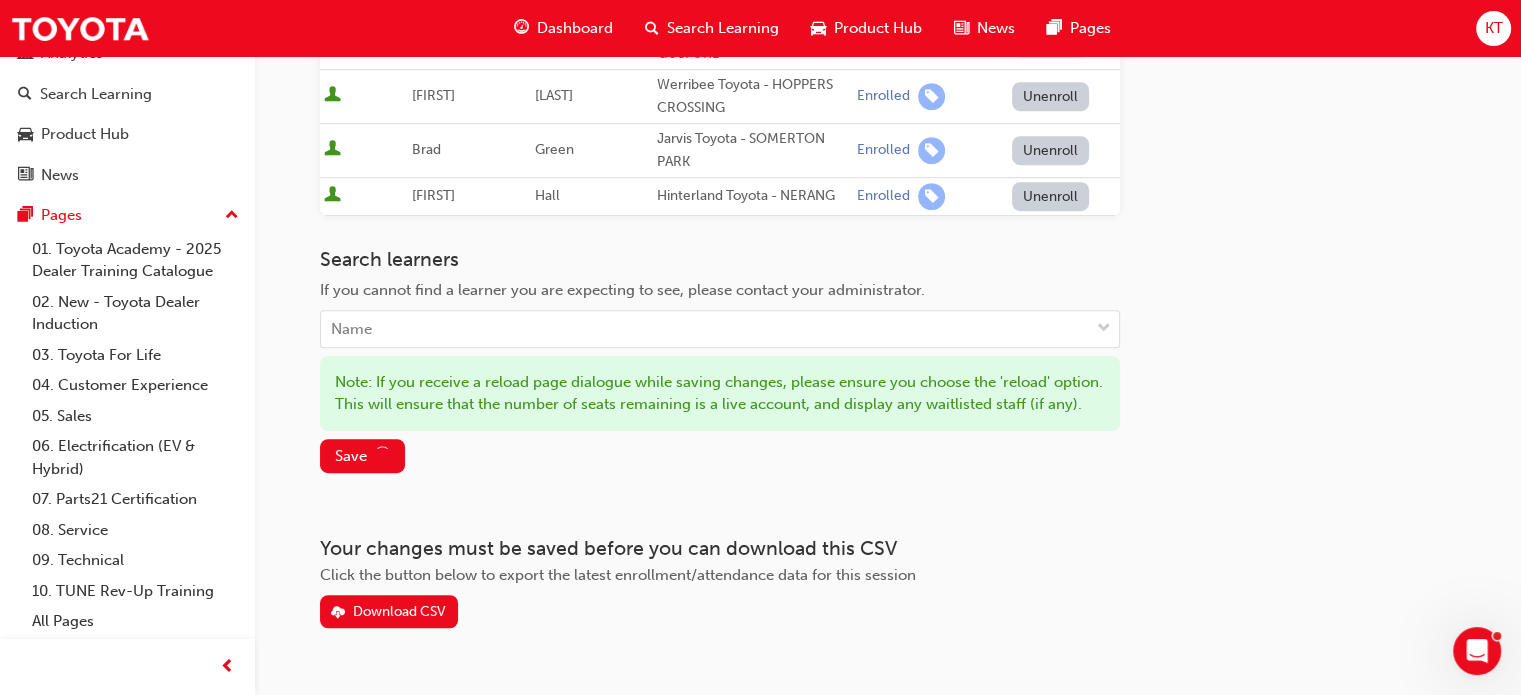 scroll, scrollTop: 1094, scrollLeft: 0, axis: vertical 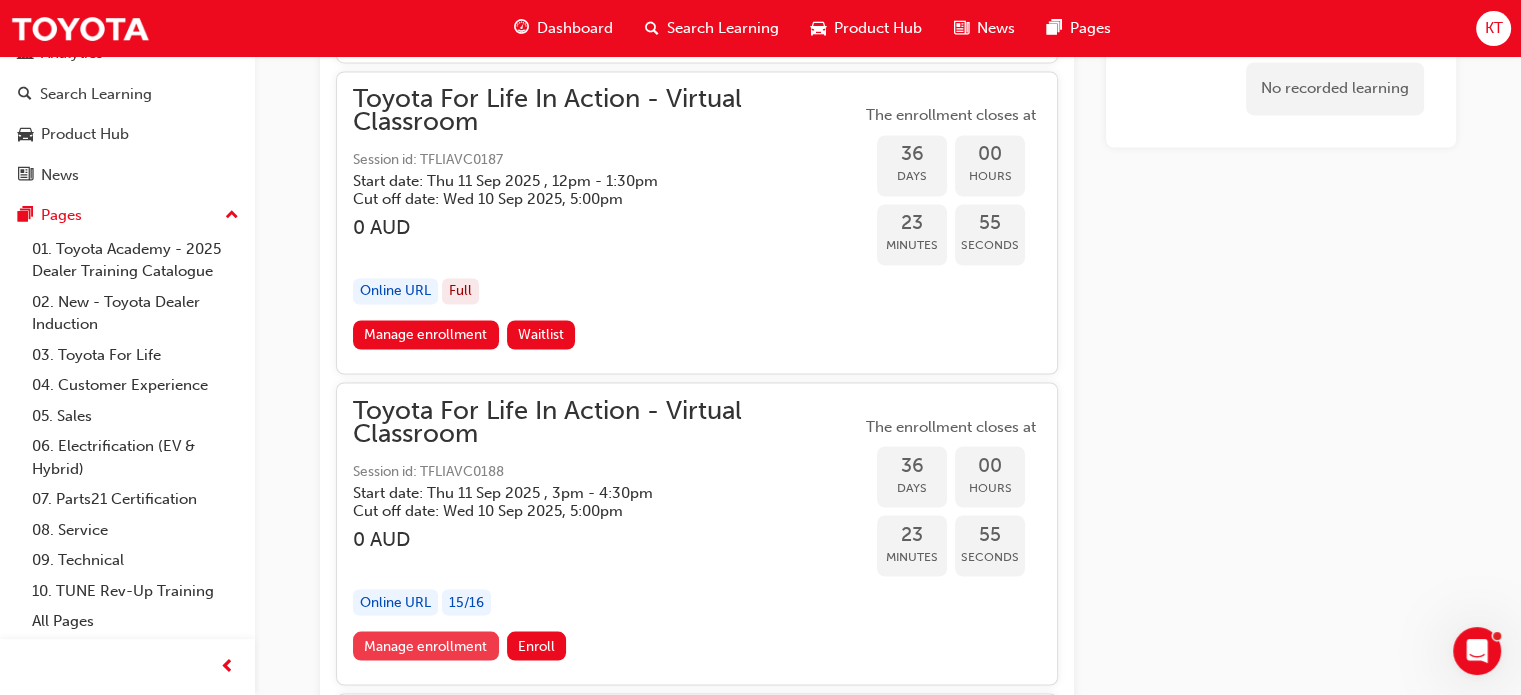 click on "Manage enrollment" at bounding box center [426, 645] 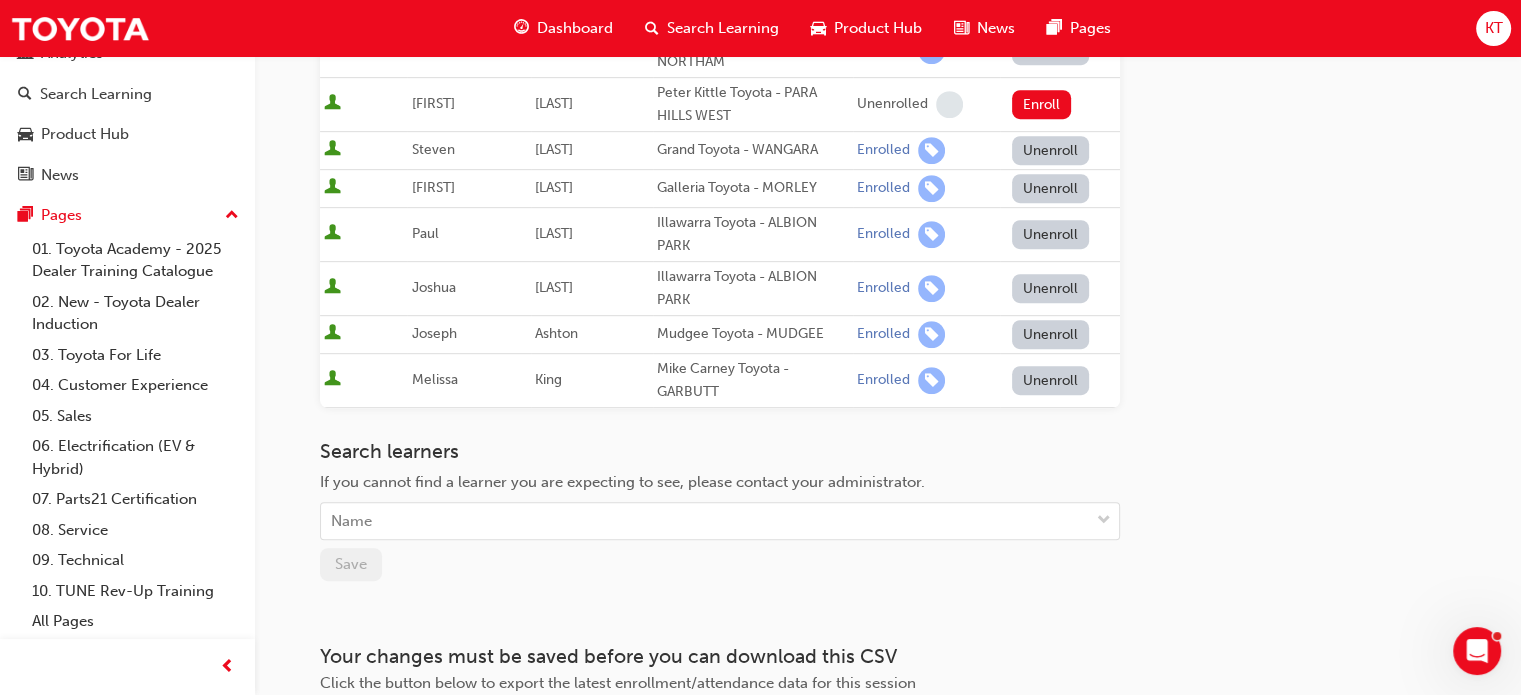 scroll, scrollTop: 1100, scrollLeft: 0, axis: vertical 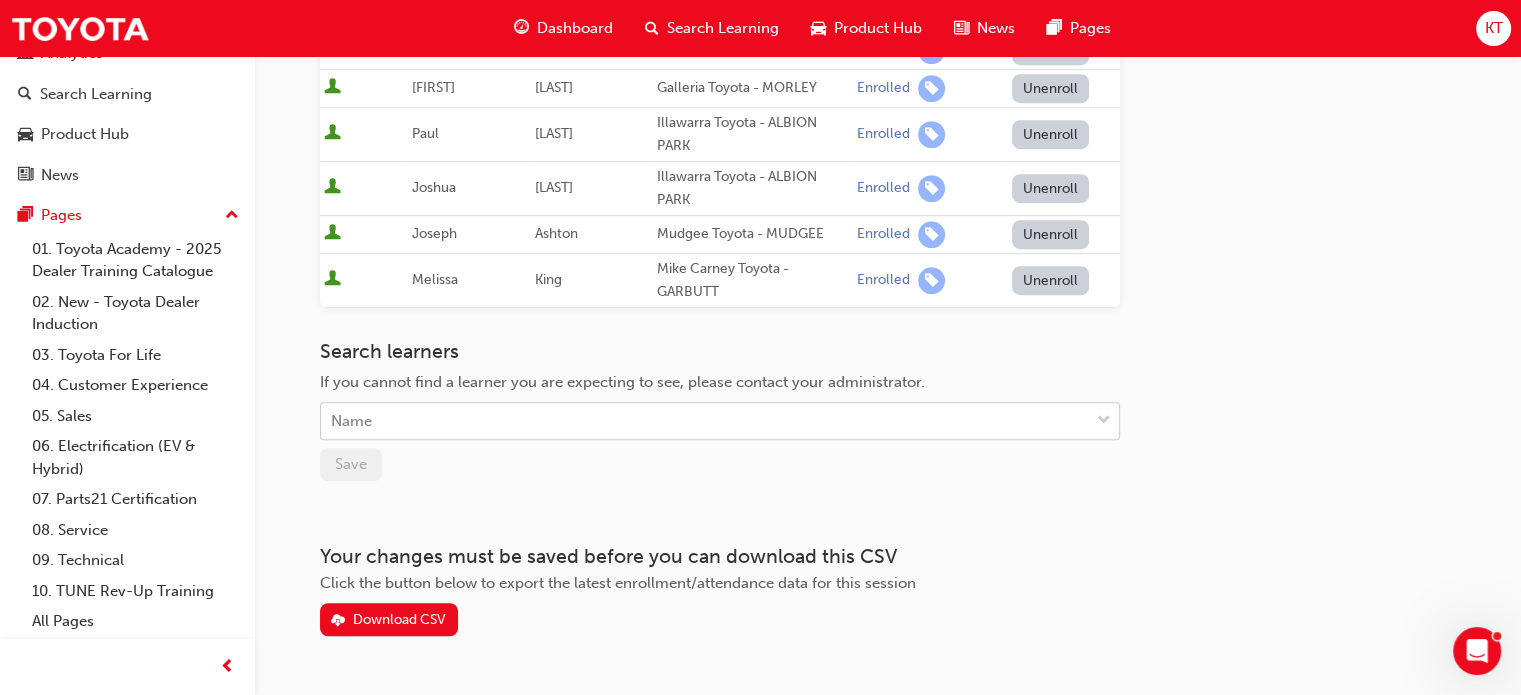 click on "Name" at bounding box center (705, 421) 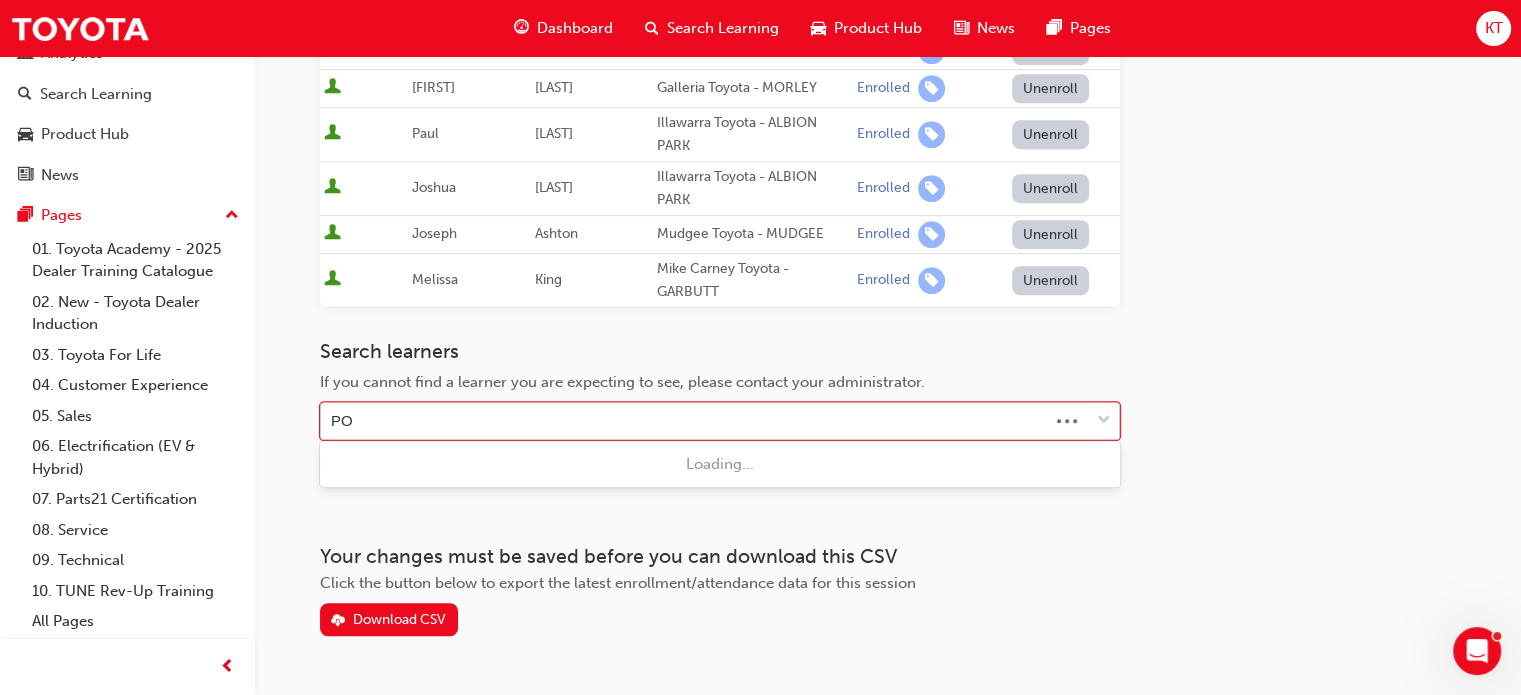 type on "[LAST]" 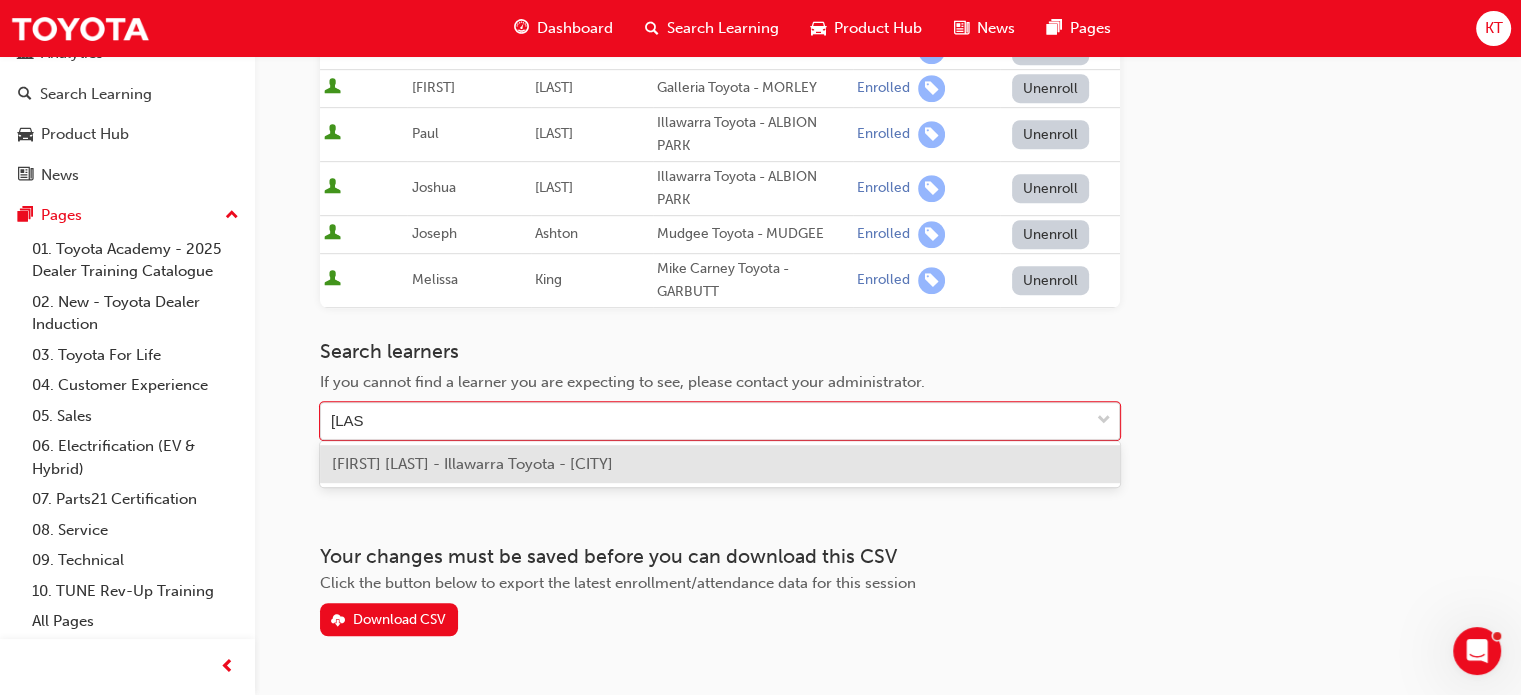 click on "[FIRST] [LAST] - Illawarra Toyota - [CITY]" at bounding box center (472, 464) 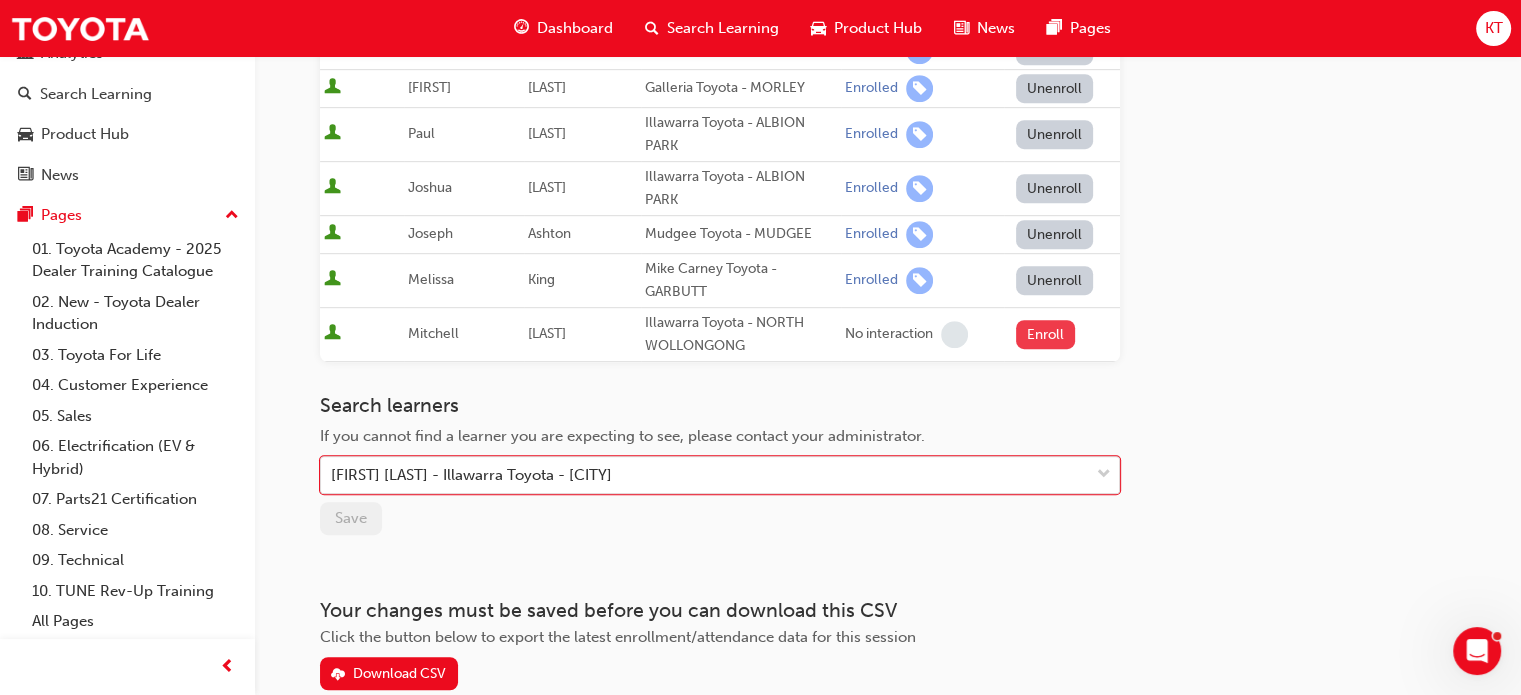 click on "Enroll" at bounding box center [1046, 334] 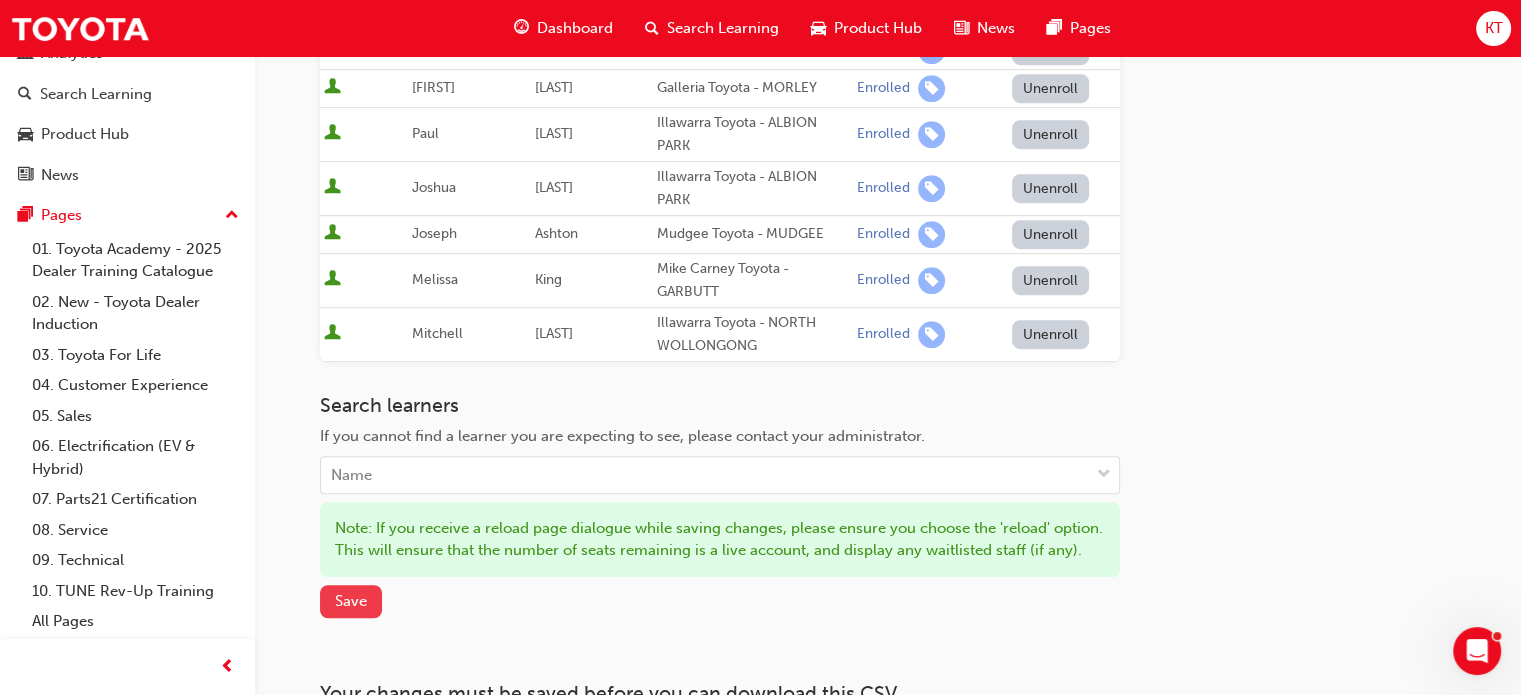 click on "Save" at bounding box center [351, 601] 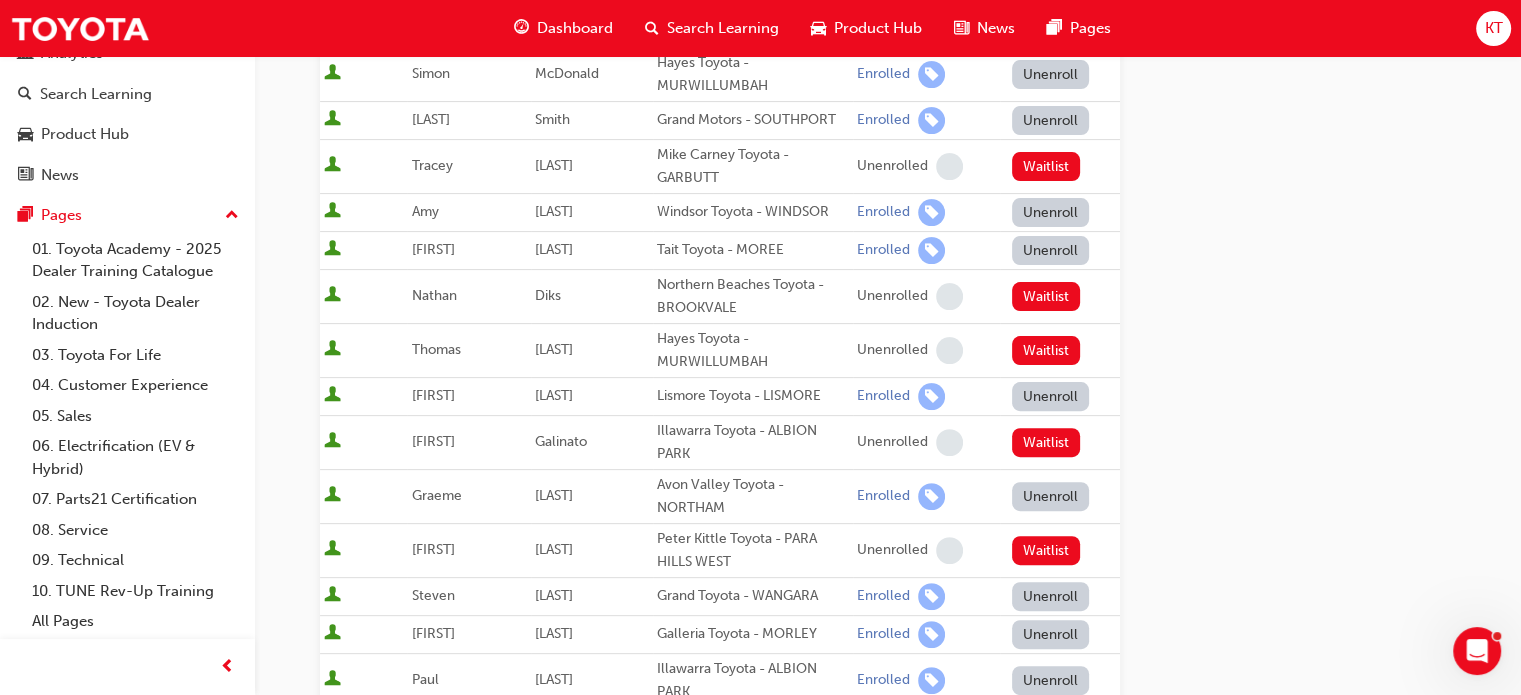 scroll, scrollTop: 500, scrollLeft: 0, axis: vertical 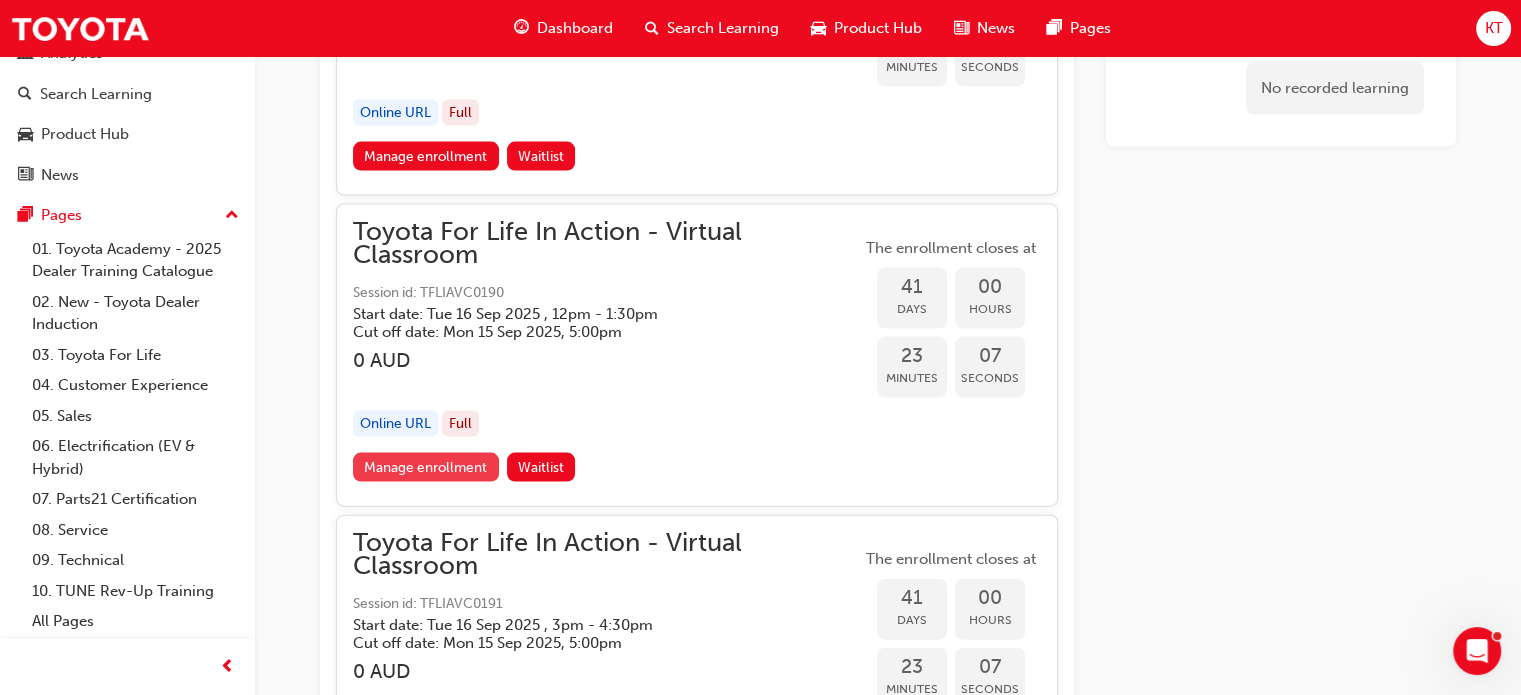 click on "Manage enrollment" at bounding box center [426, 467] 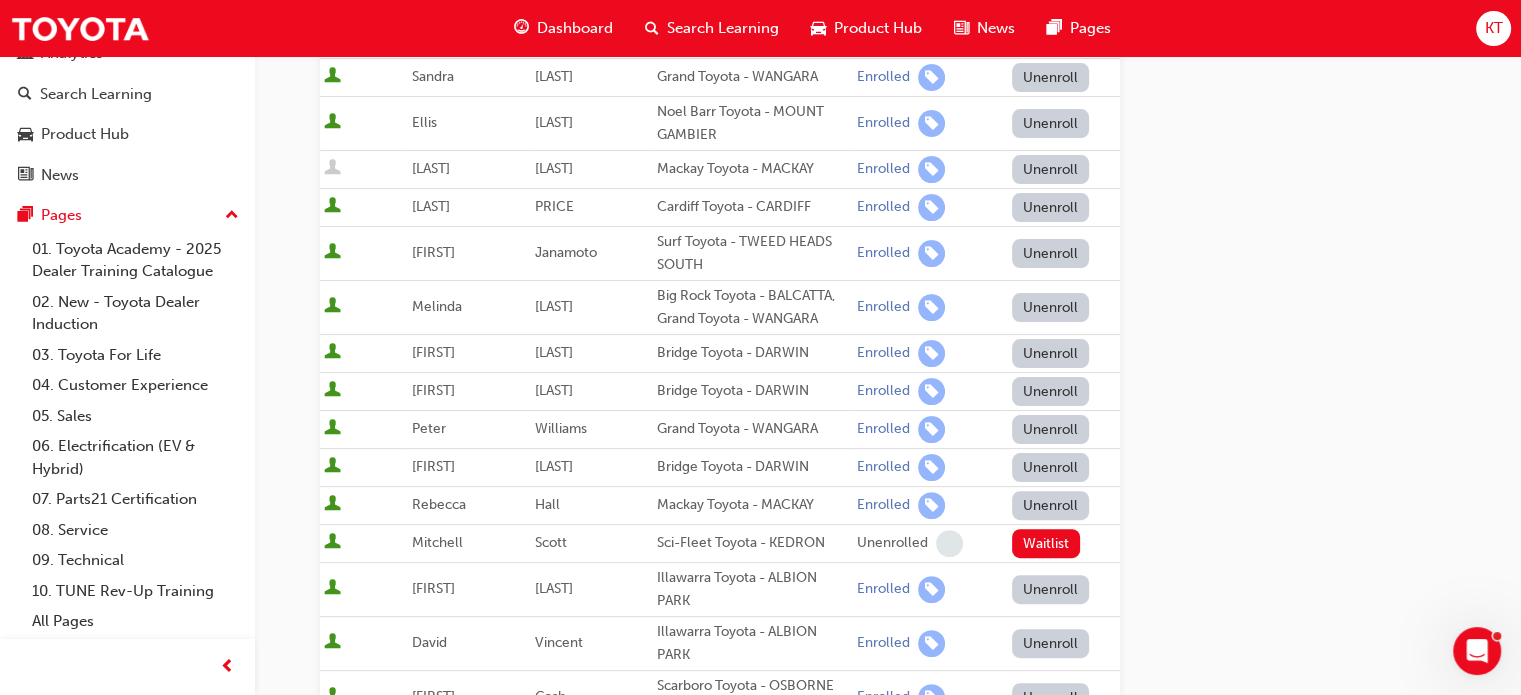 scroll, scrollTop: 500, scrollLeft: 0, axis: vertical 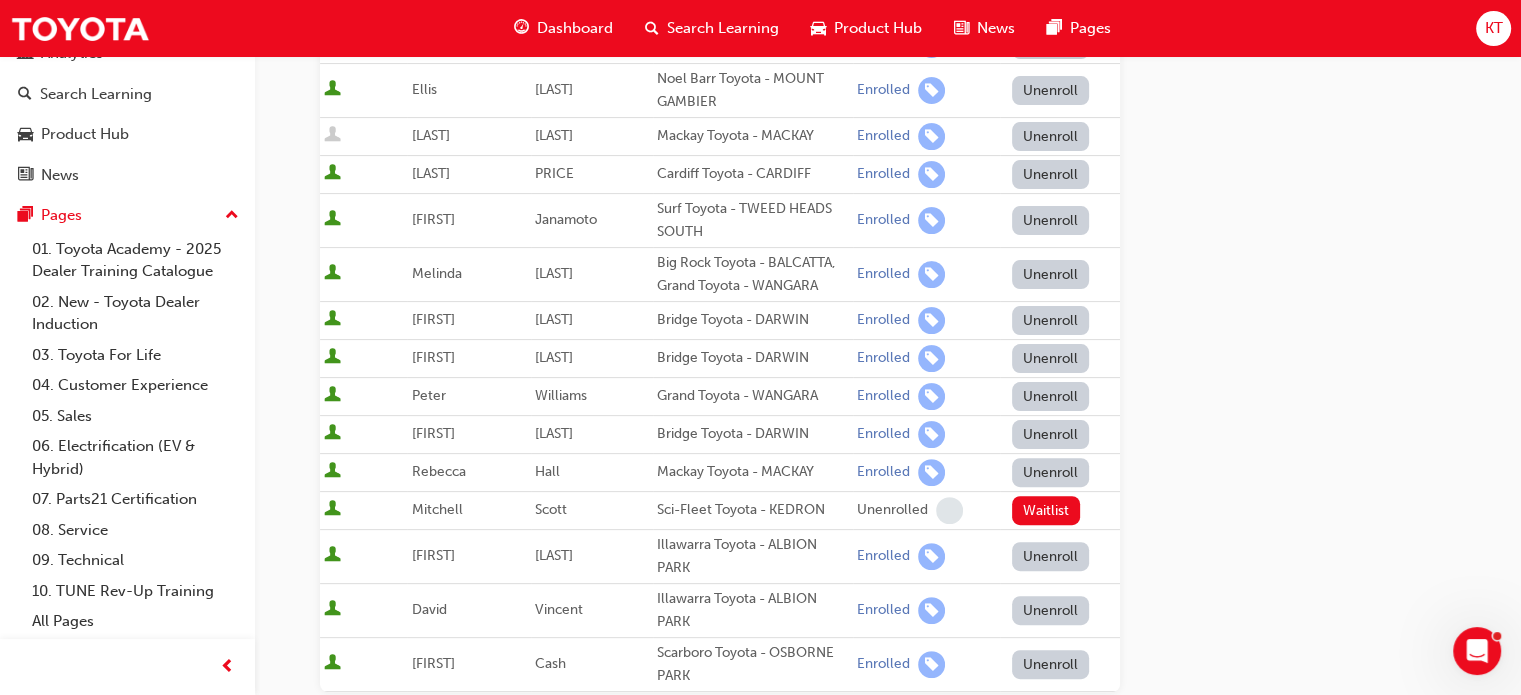 click on "Unenroll" at bounding box center [1051, 556] 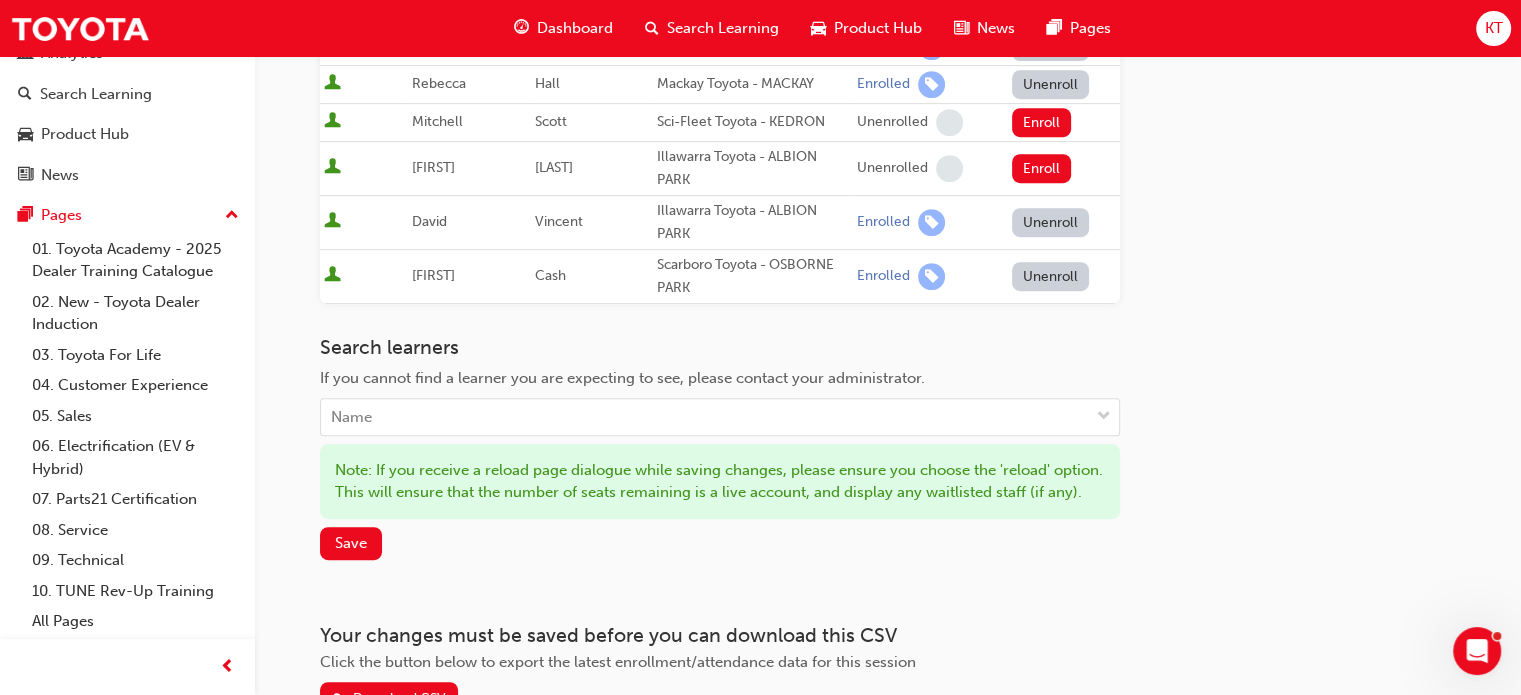scroll, scrollTop: 900, scrollLeft: 0, axis: vertical 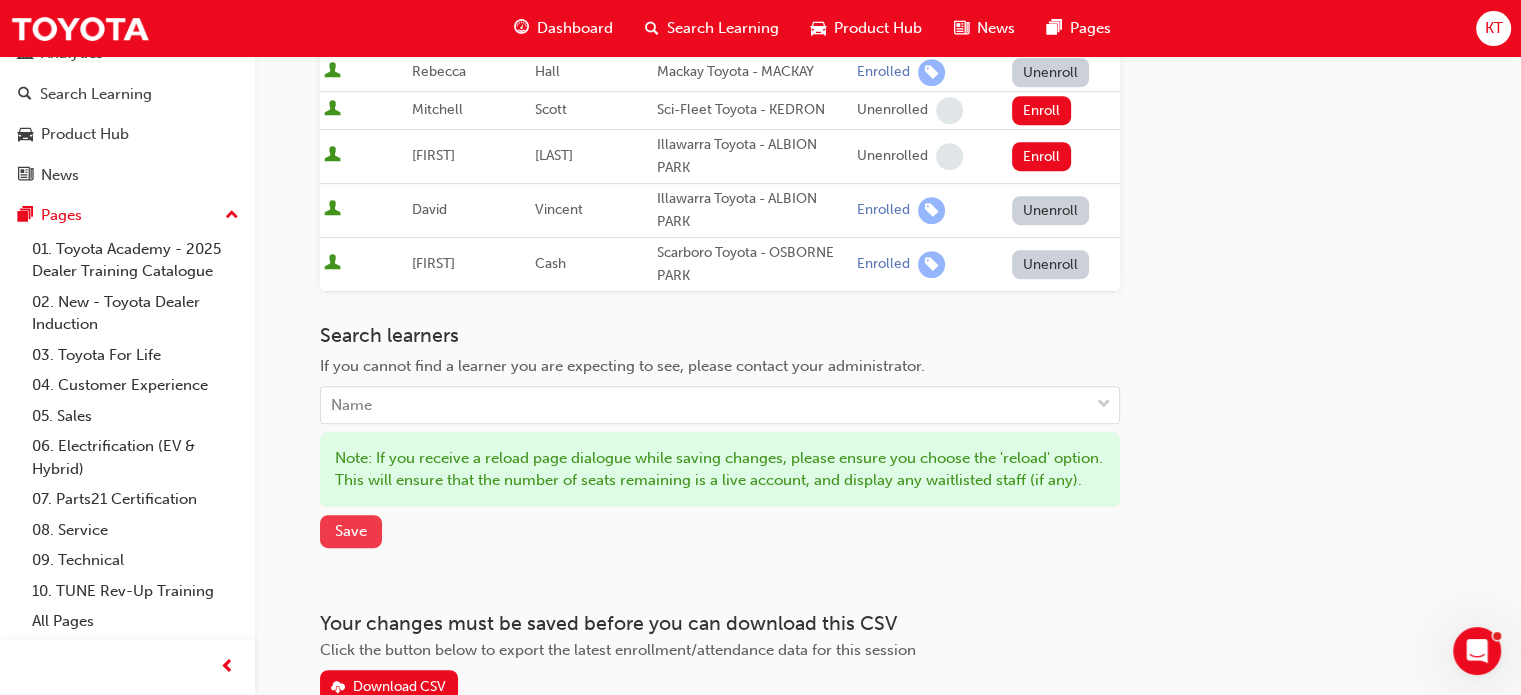 click on "Save" at bounding box center [351, 531] 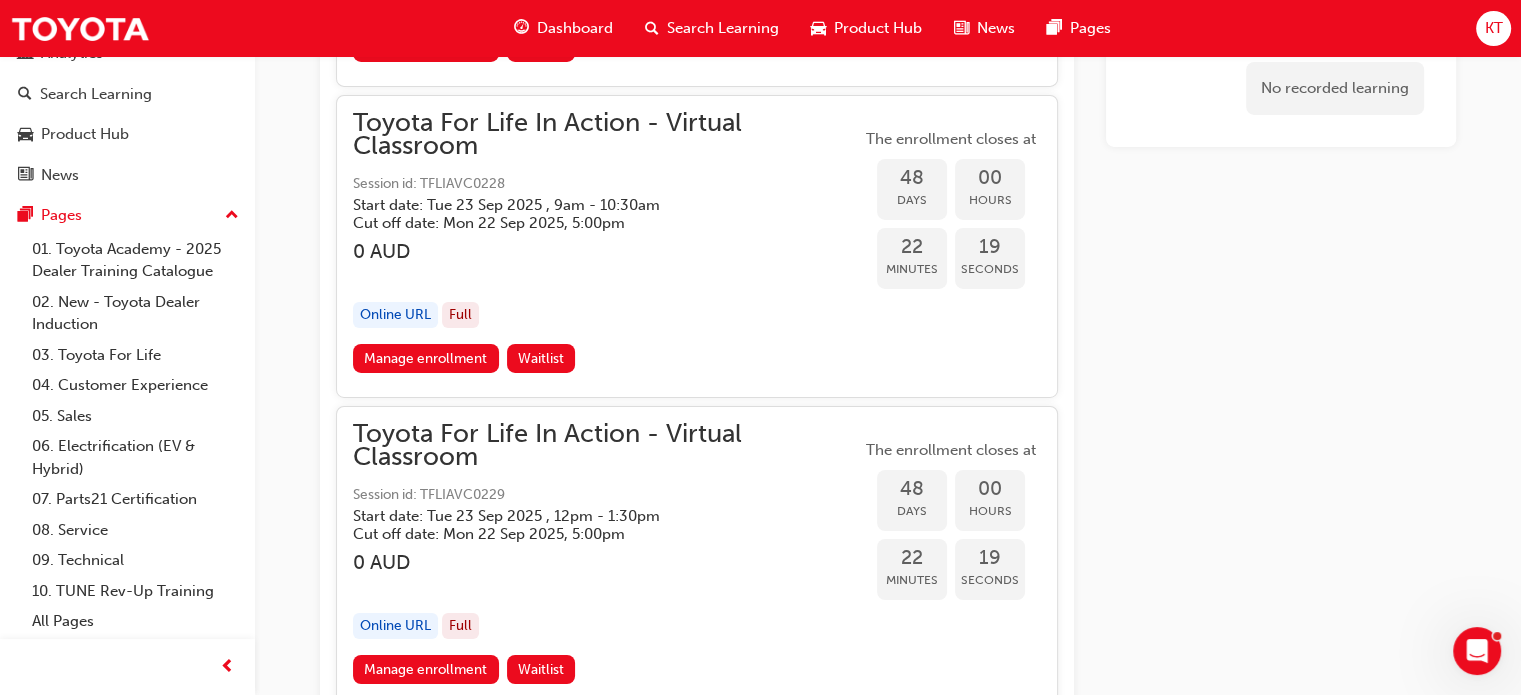 scroll, scrollTop: 22057, scrollLeft: 0, axis: vertical 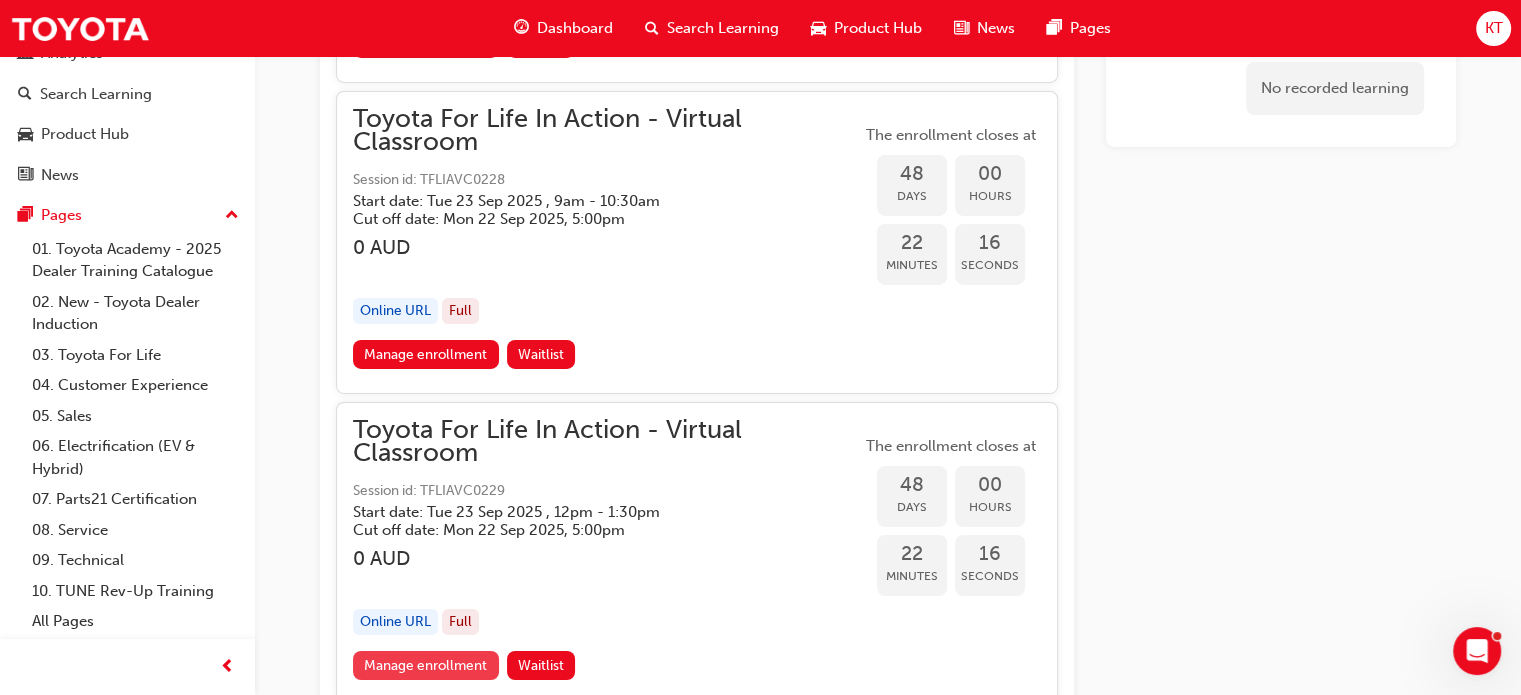 click on "Manage enrollment" at bounding box center [426, 665] 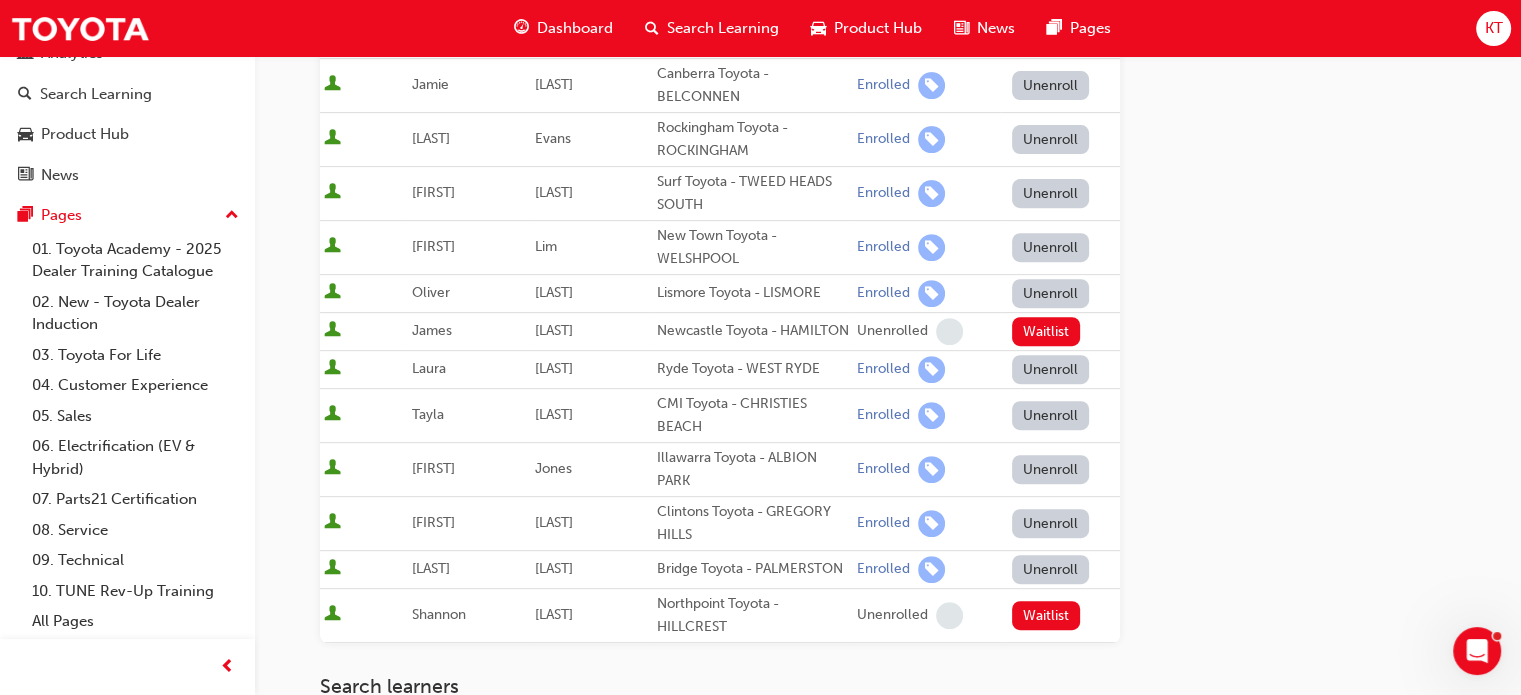 scroll, scrollTop: 800, scrollLeft: 0, axis: vertical 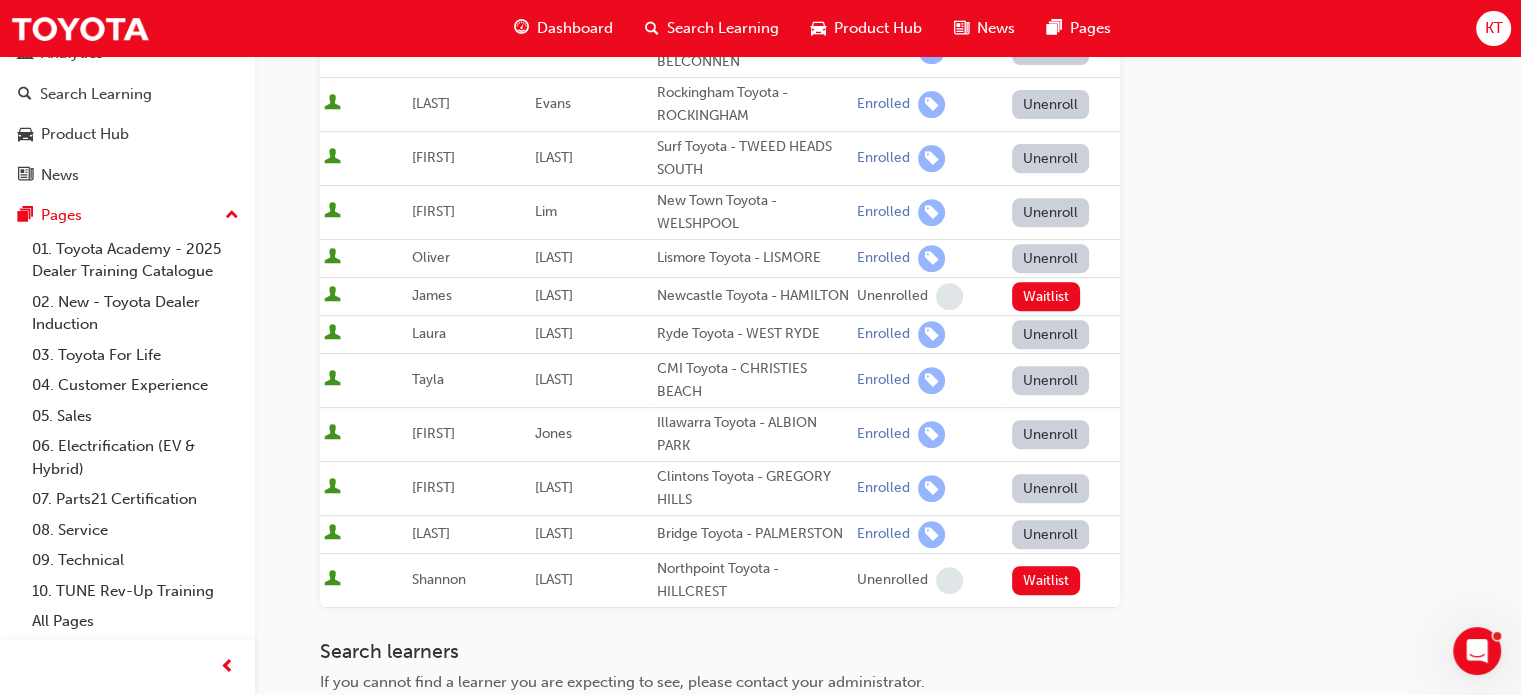 click on "Unenroll" at bounding box center (1051, 434) 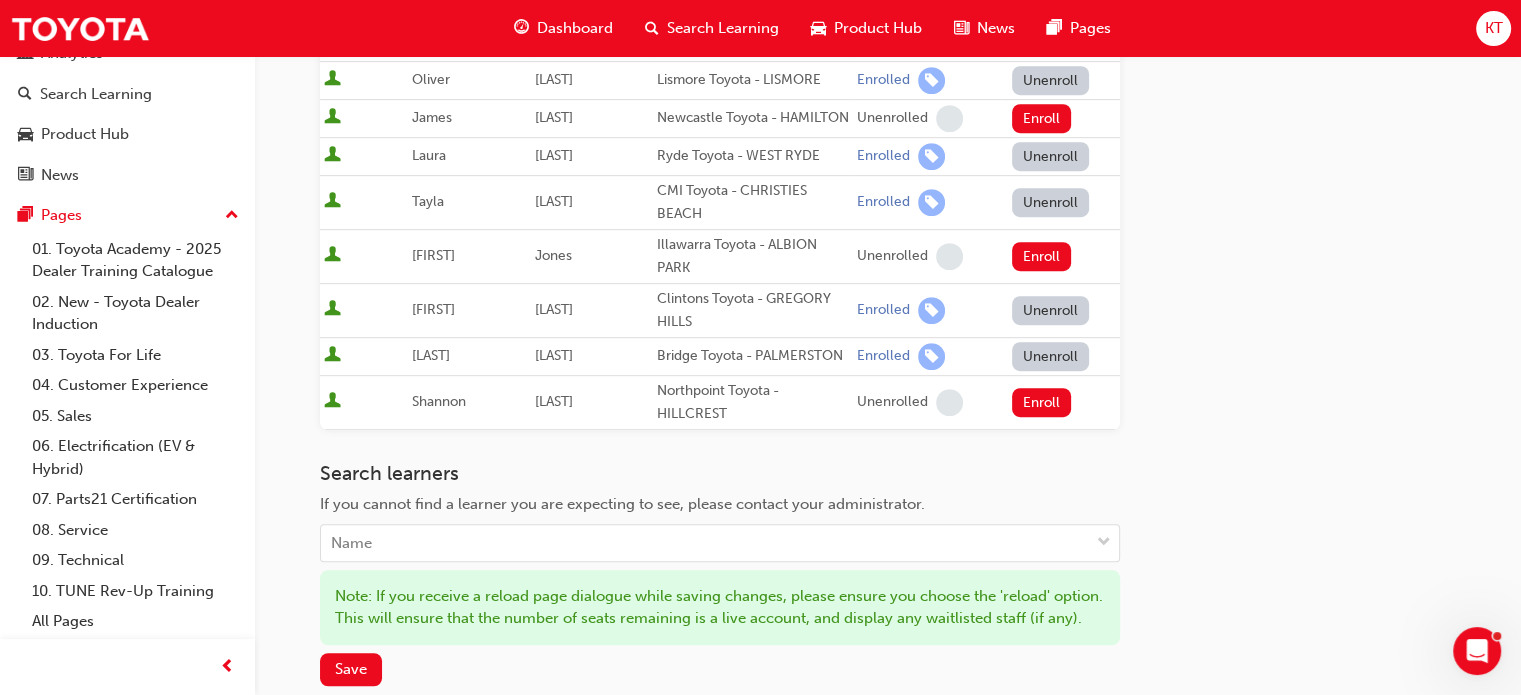 scroll, scrollTop: 1100, scrollLeft: 0, axis: vertical 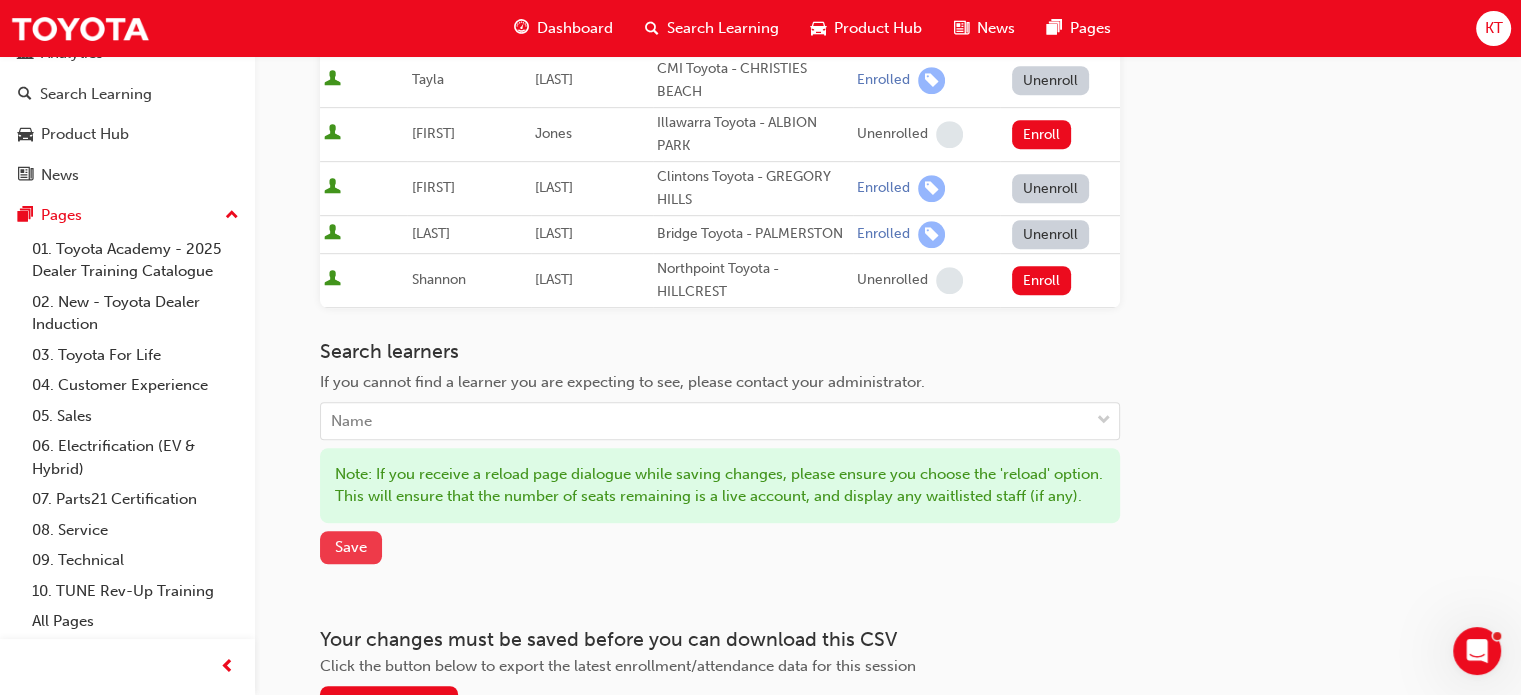 click on "Save" at bounding box center [351, 547] 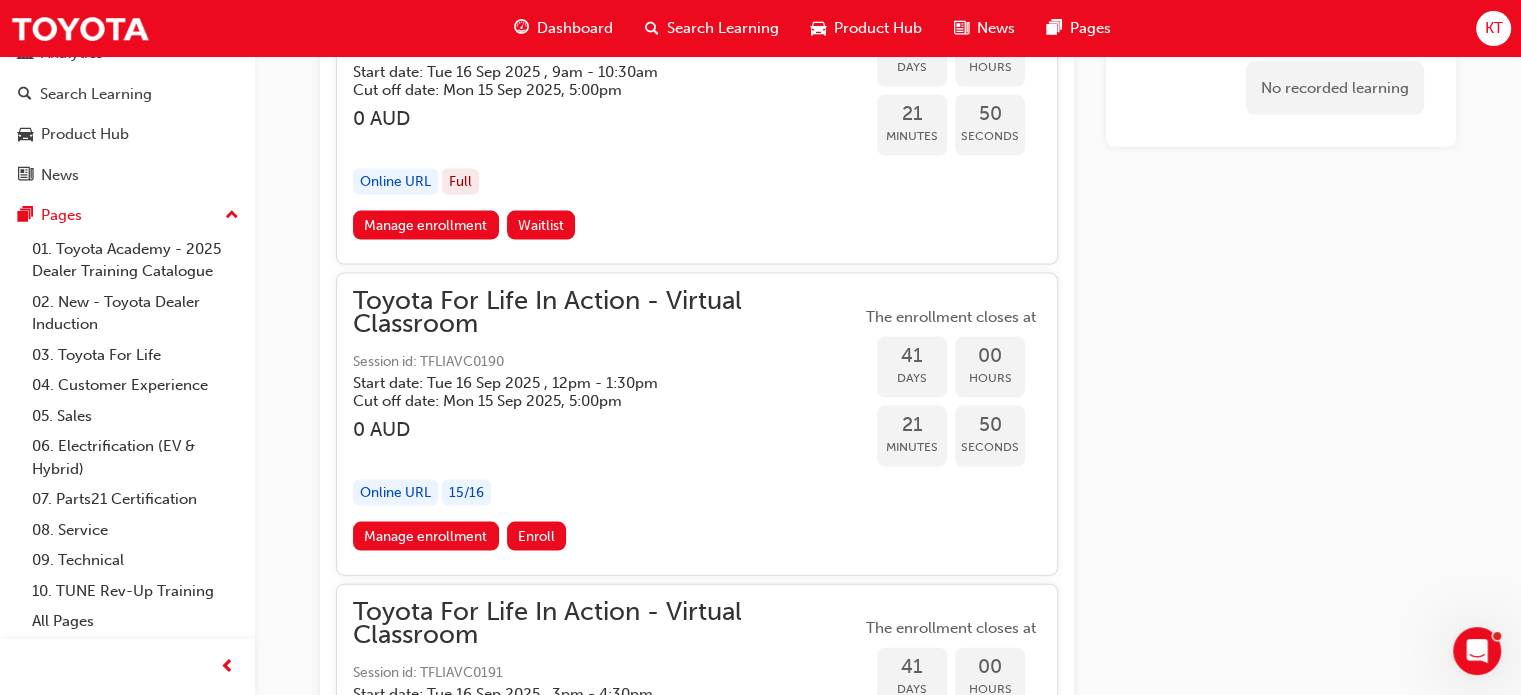 scroll, scrollTop: 19357, scrollLeft: 0, axis: vertical 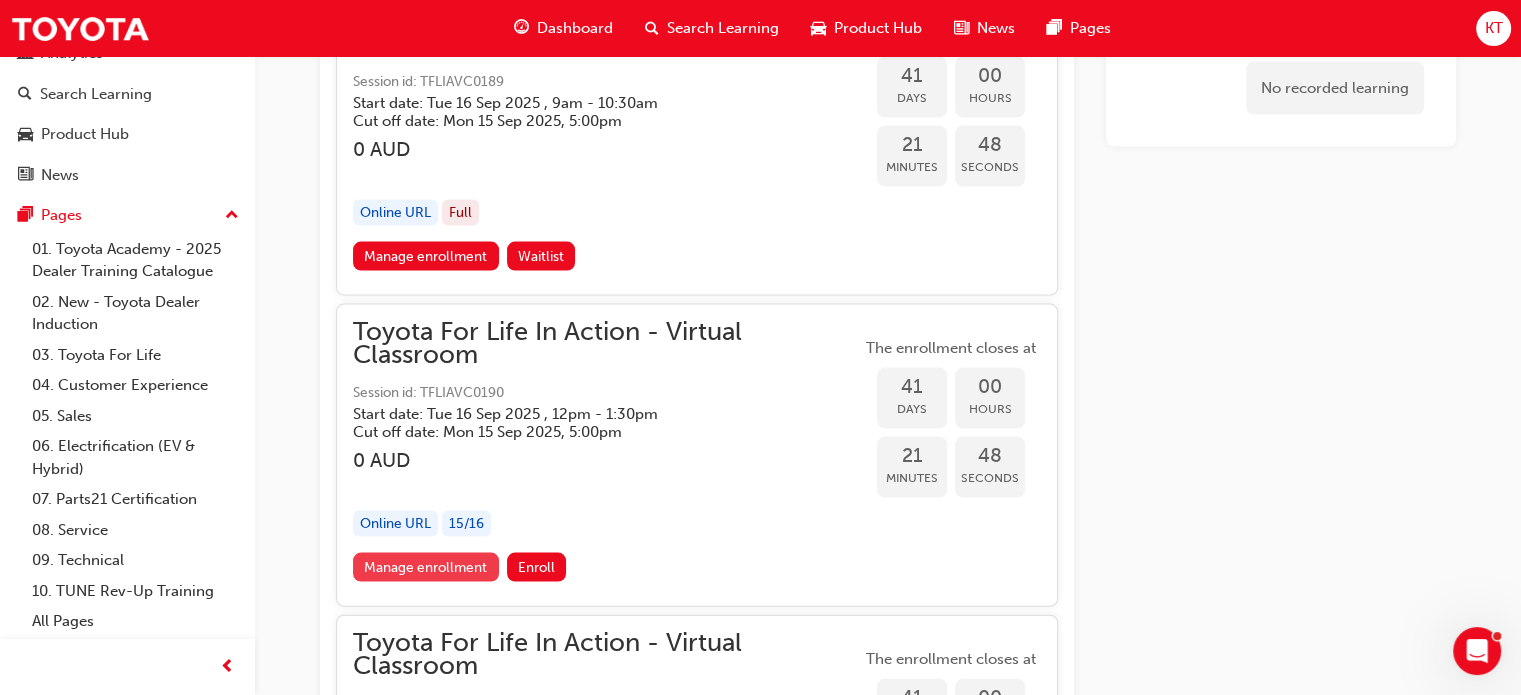 click on "Manage enrollment" at bounding box center (426, 567) 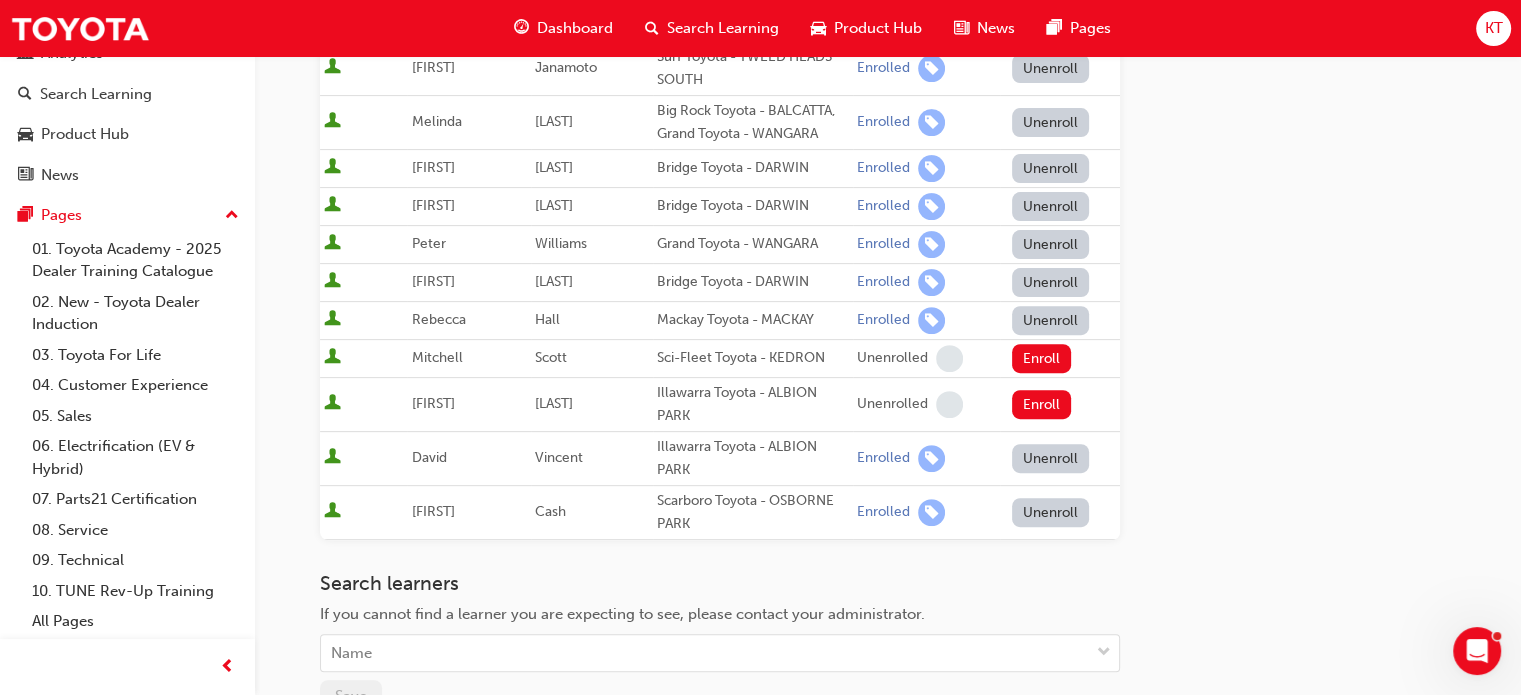 scroll, scrollTop: 700, scrollLeft: 0, axis: vertical 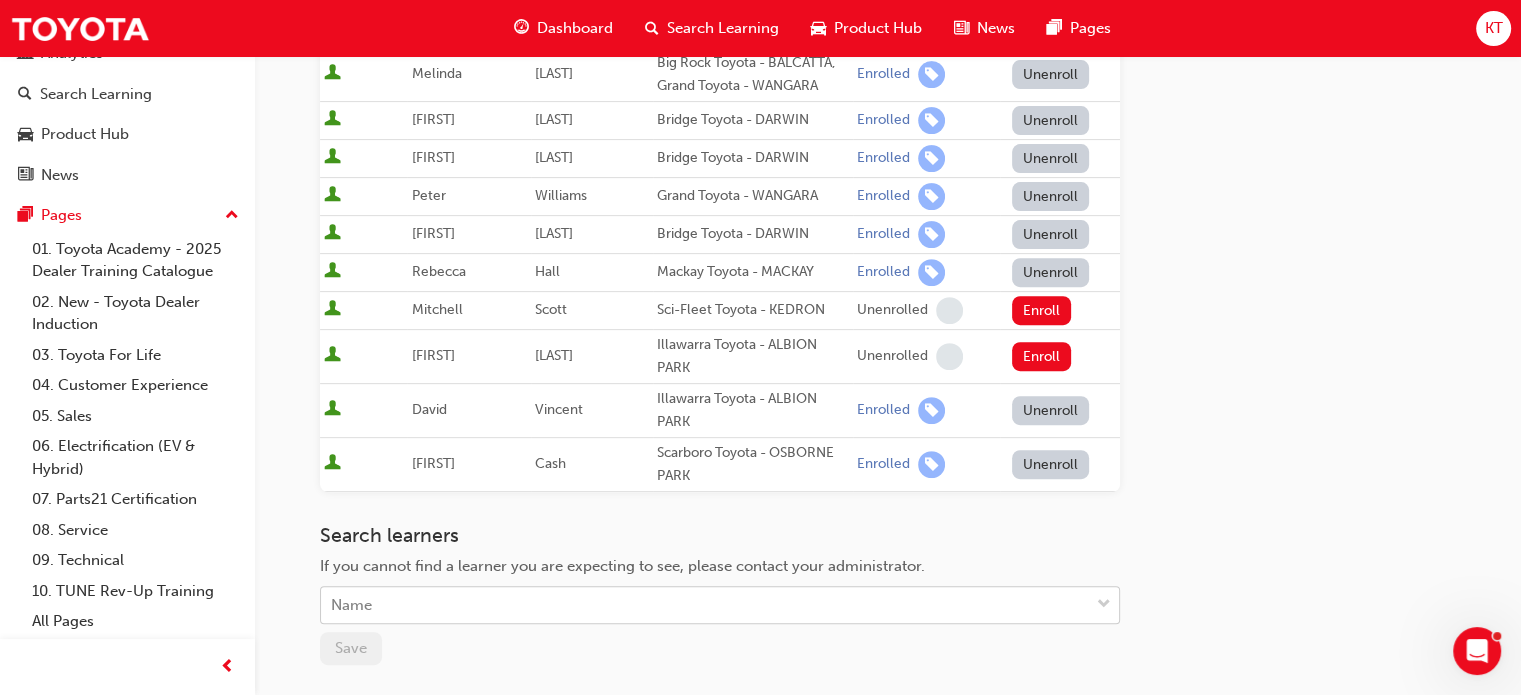 click on "Name" at bounding box center [705, 605] 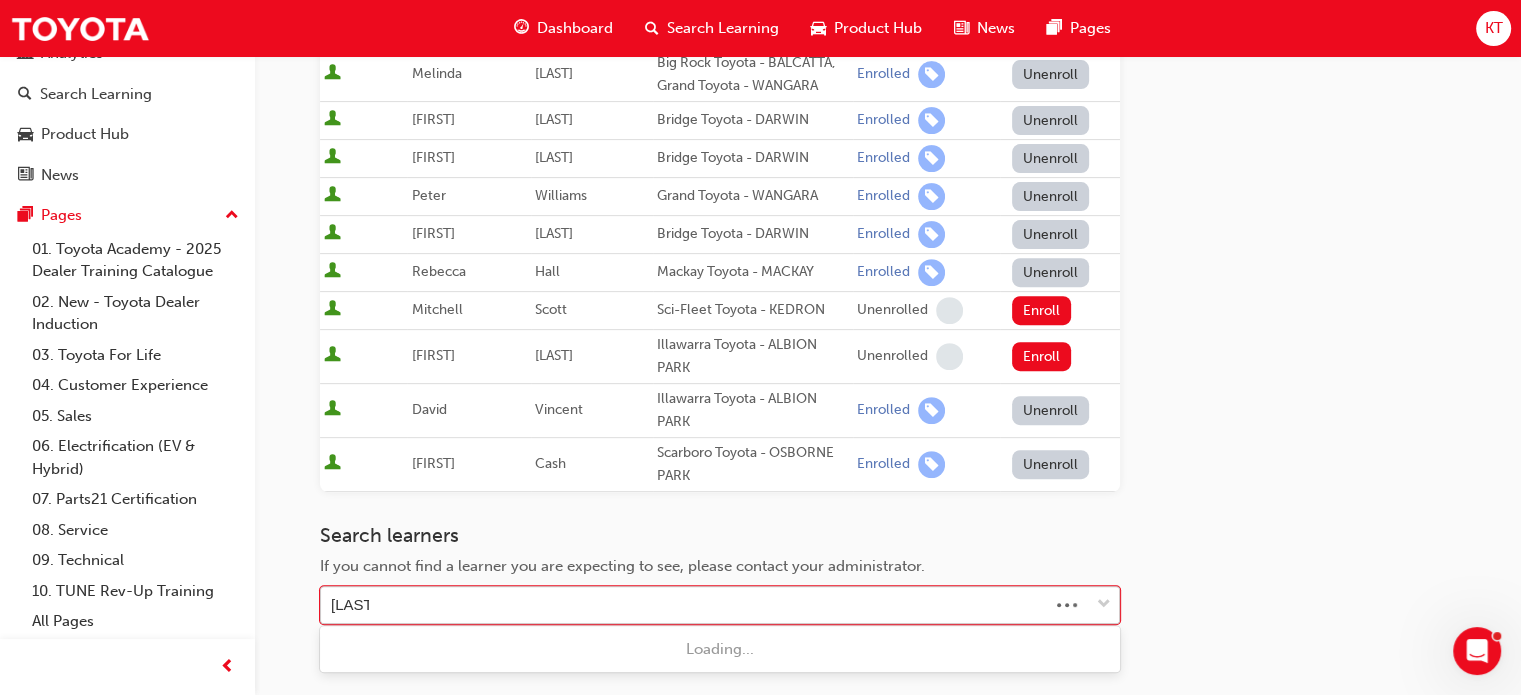 type on "[LAST]" 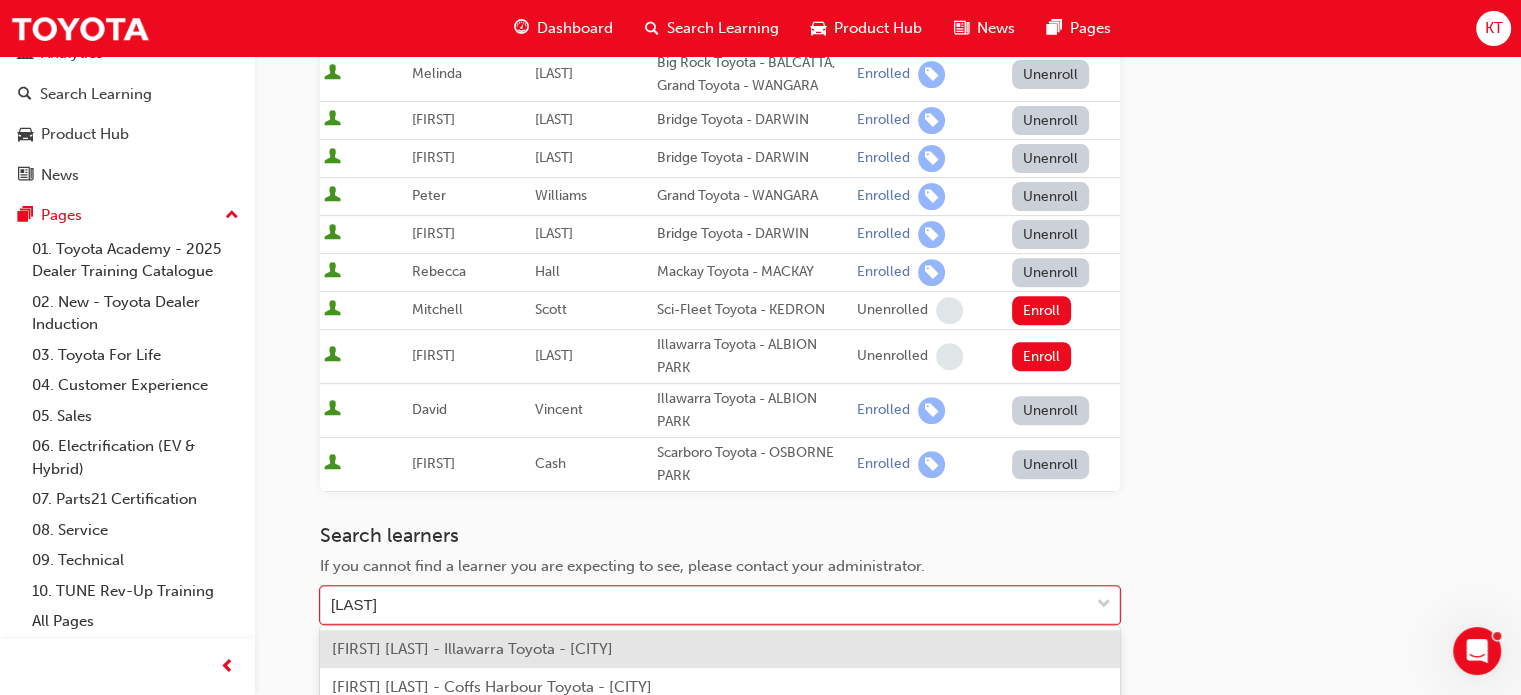 click on "[FIRST] [LAST] - Illawarra Toyota - [CITY]" at bounding box center (472, 649) 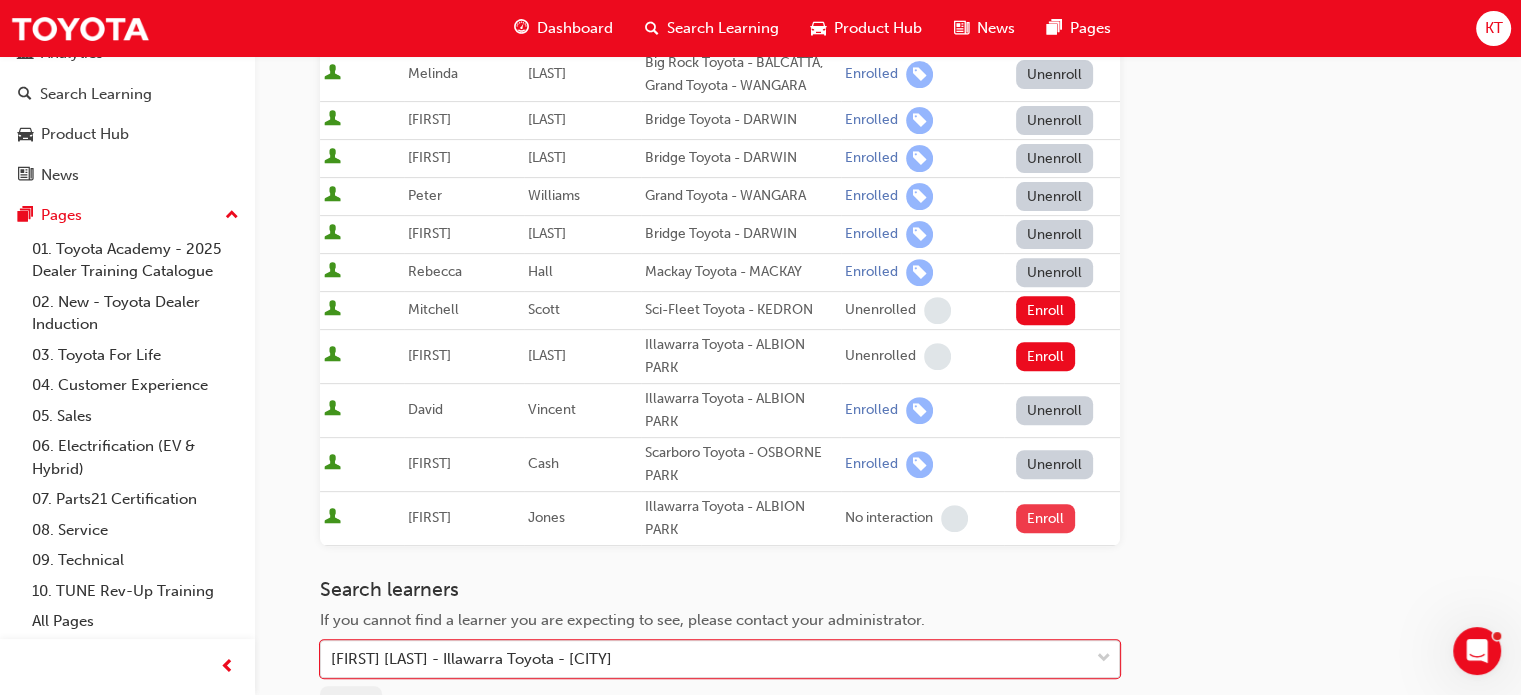 click on "Enroll" at bounding box center (1046, 518) 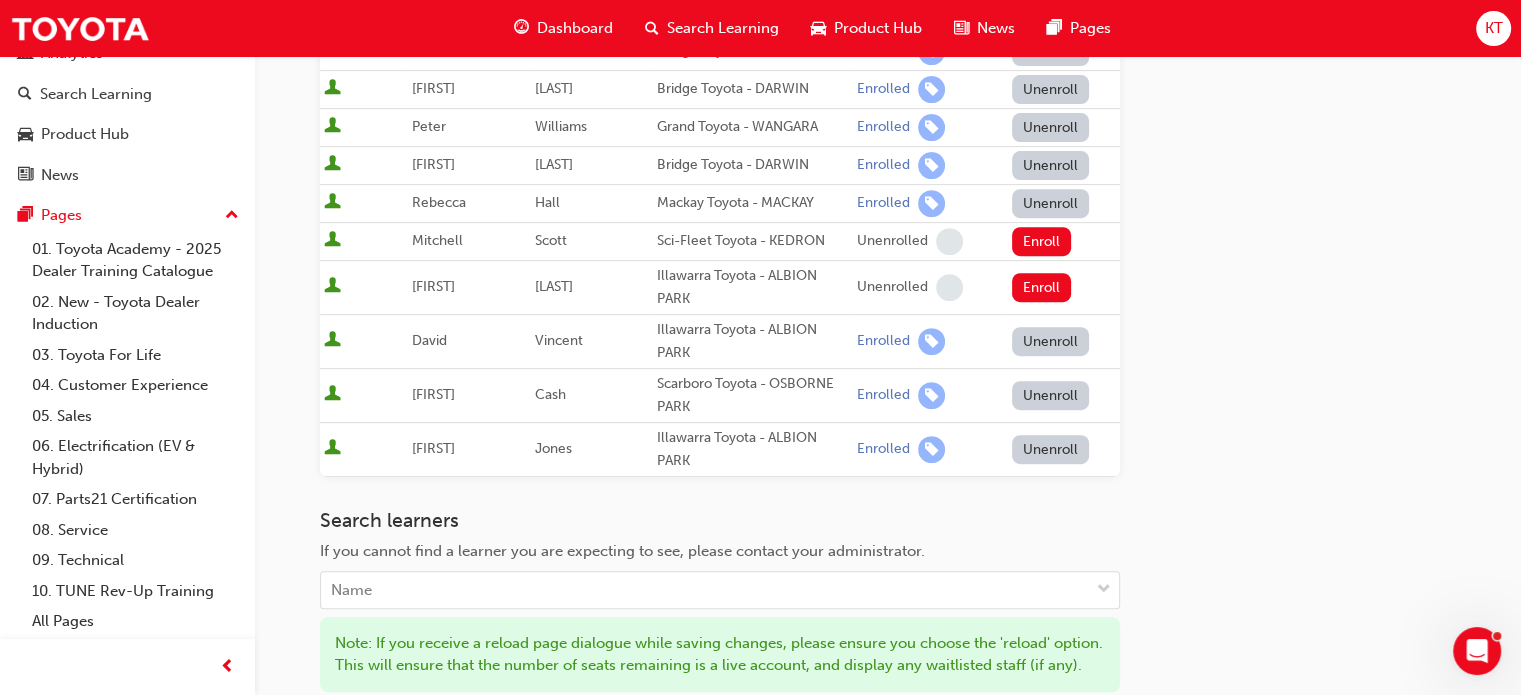 scroll, scrollTop: 900, scrollLeft: 0, axis: vertical 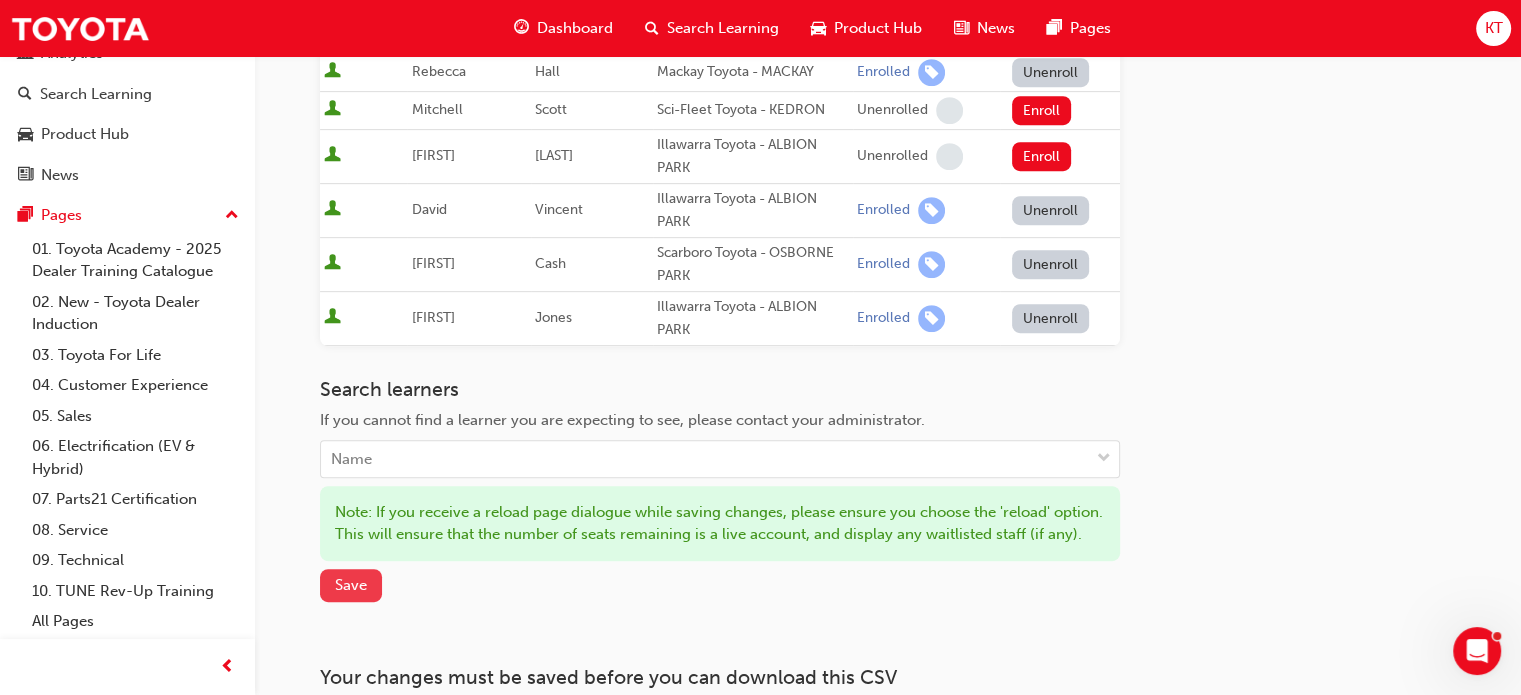 click on "Save" at bounding box center [351, 585] 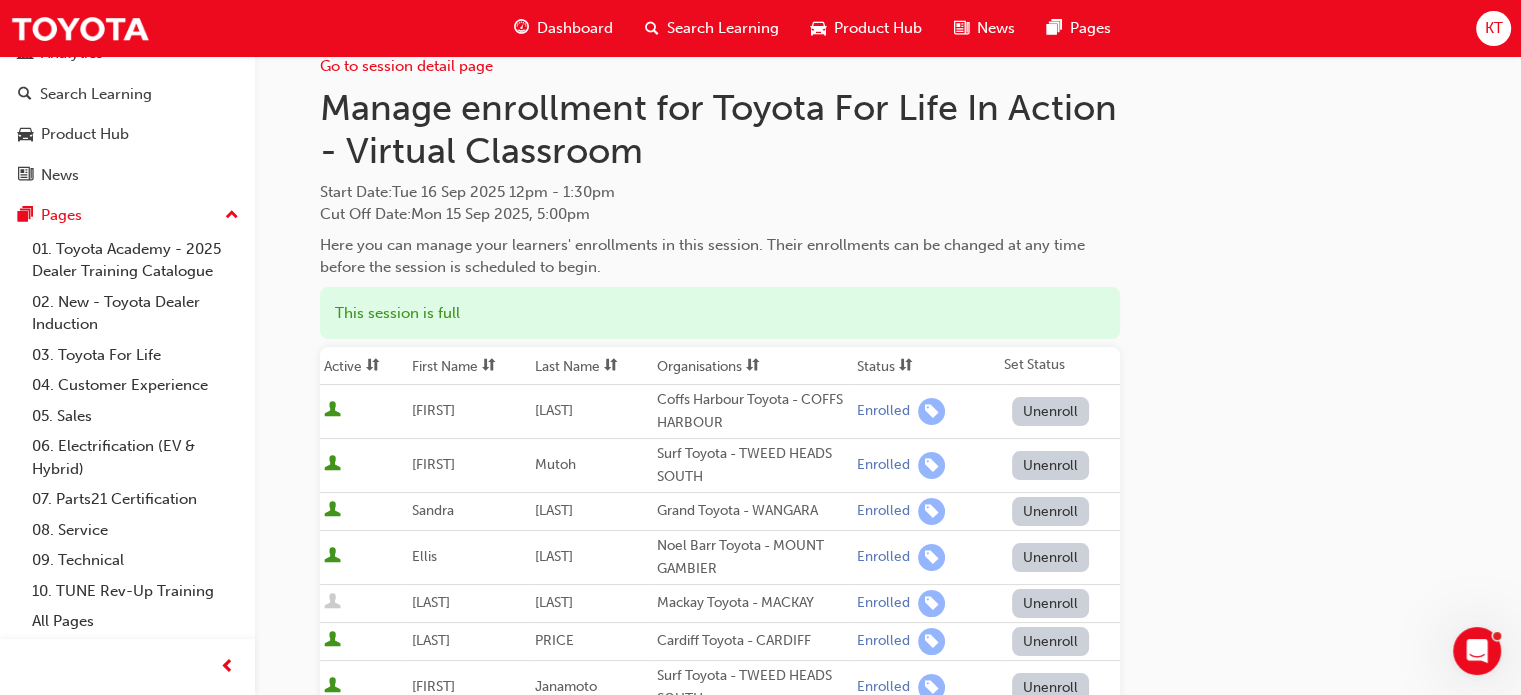 scroll, scrollTop: 0, scrollLeft: 0, axis: both 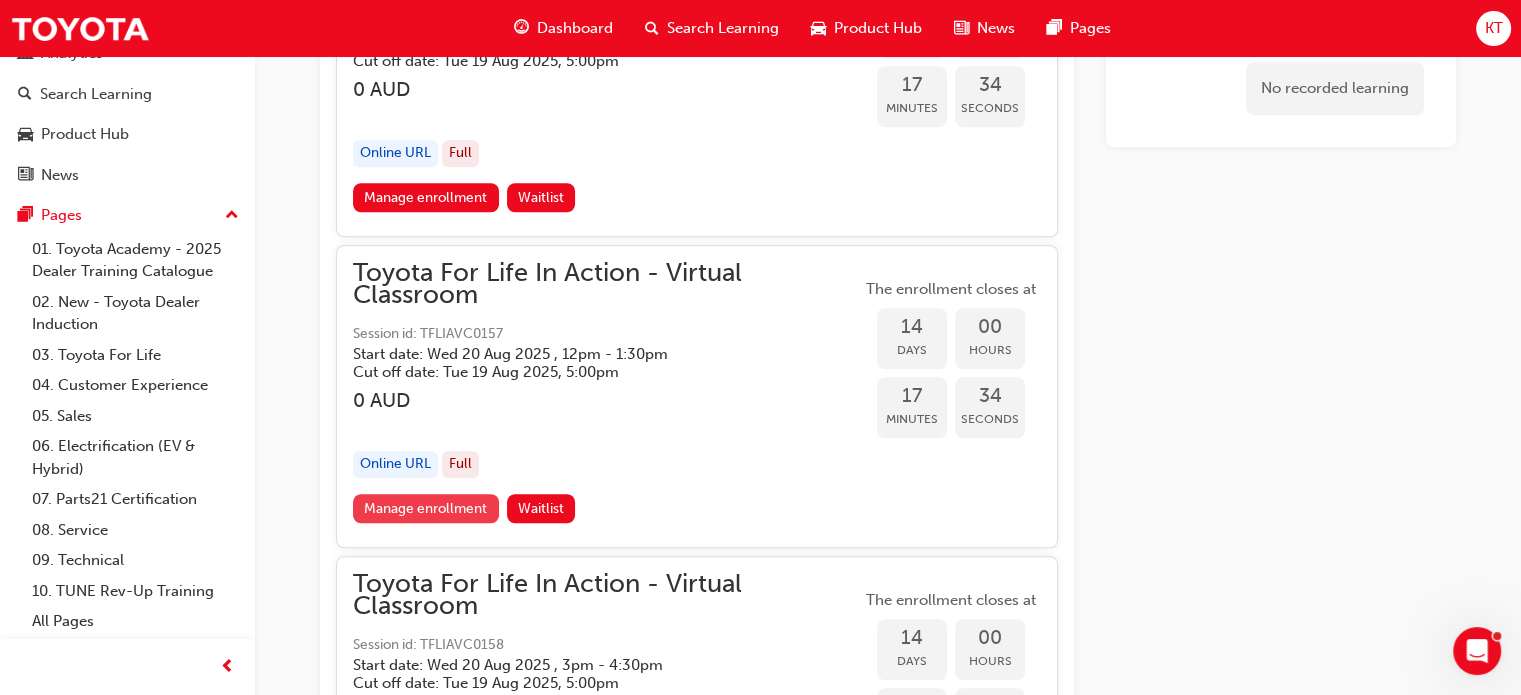 click on "Manage enrollment" at bounding box center (426, 508) 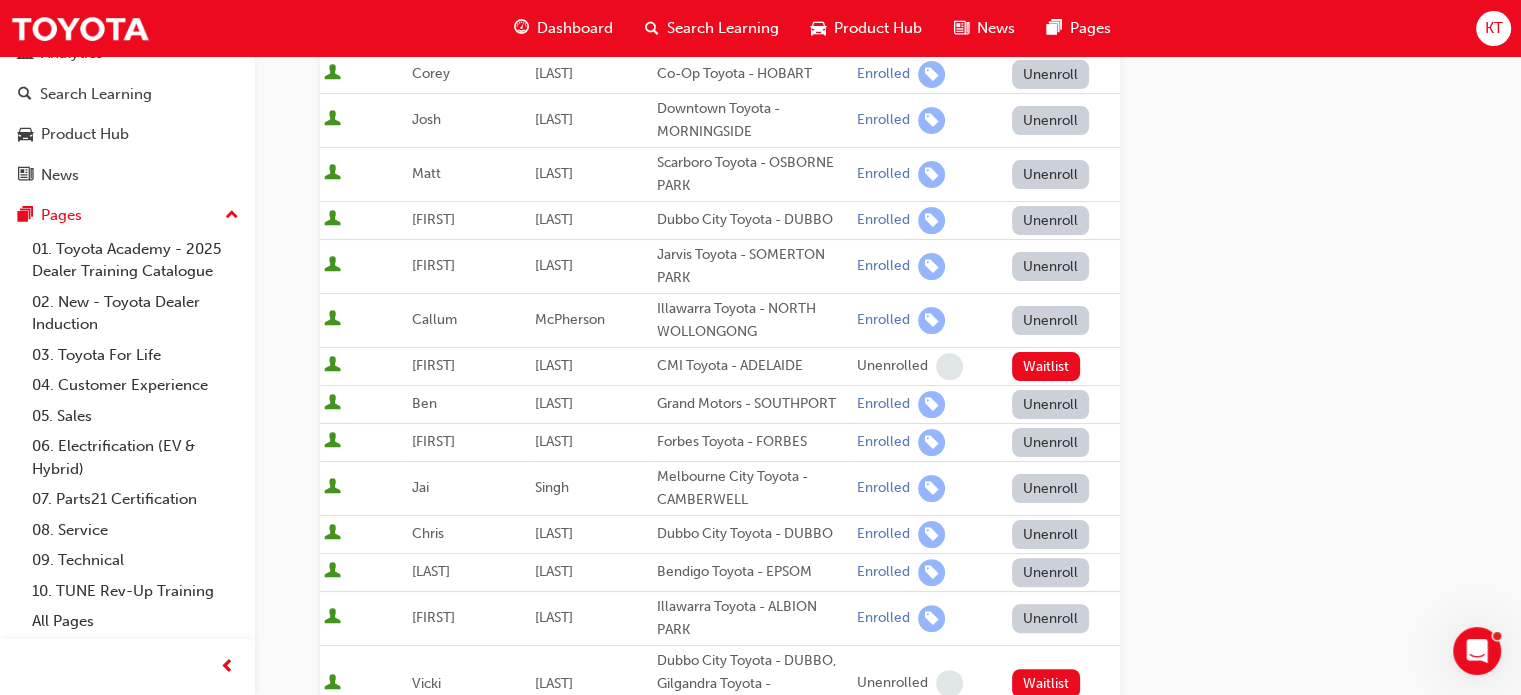 scroll, scrollTop: 500, scrollLeft: 0, axis: vertical 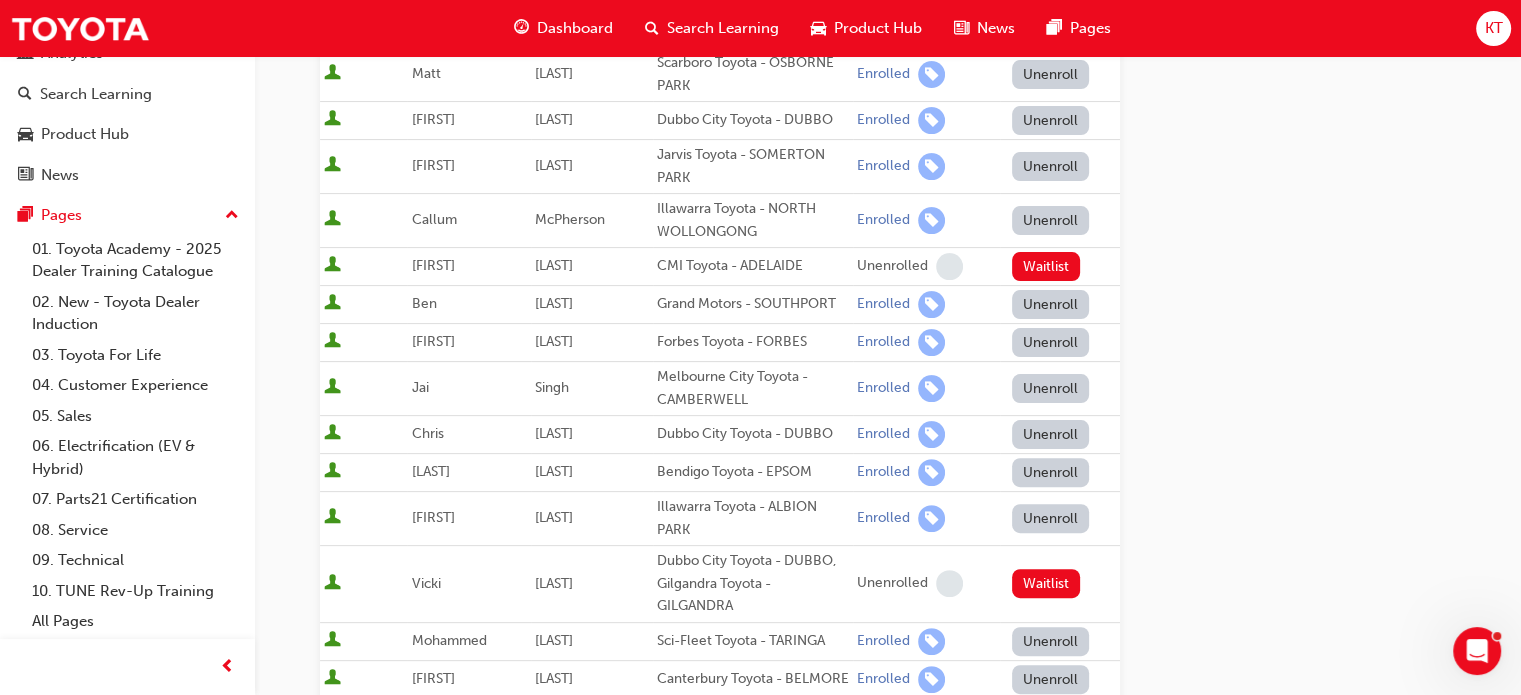 click on "Unenroll" at bounding box center (1051, 518) 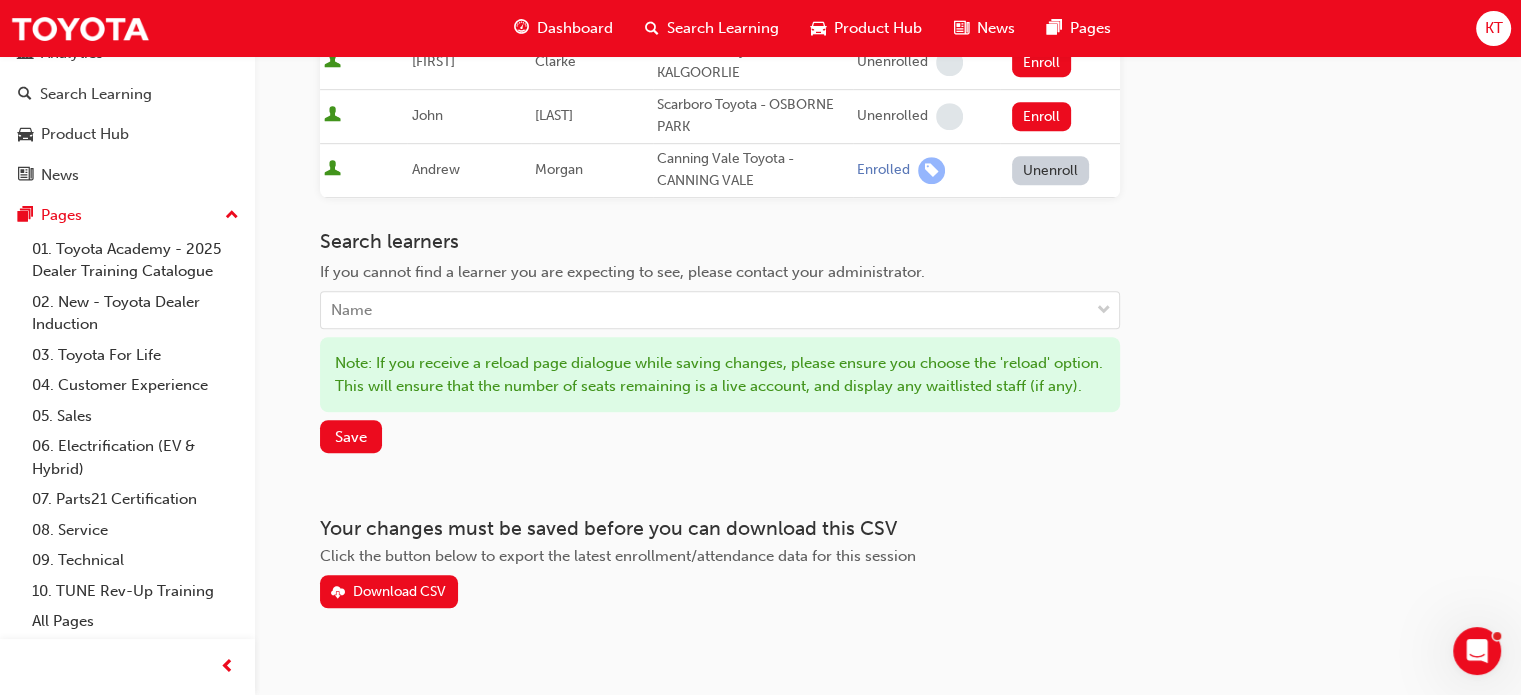 scroll, scrollTop: 1200, scrollLeft: 0, axis: vertical 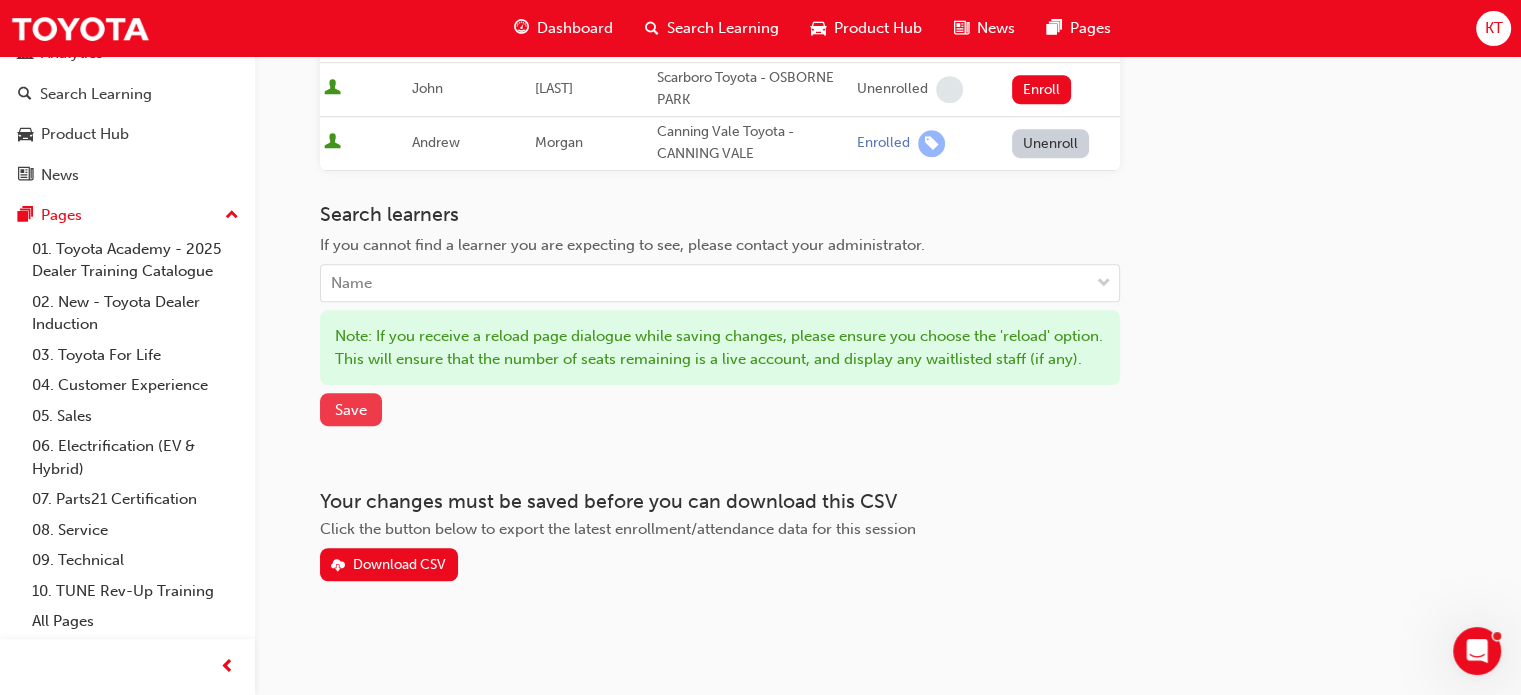 click on "Save" at bounding box center (351, 410) 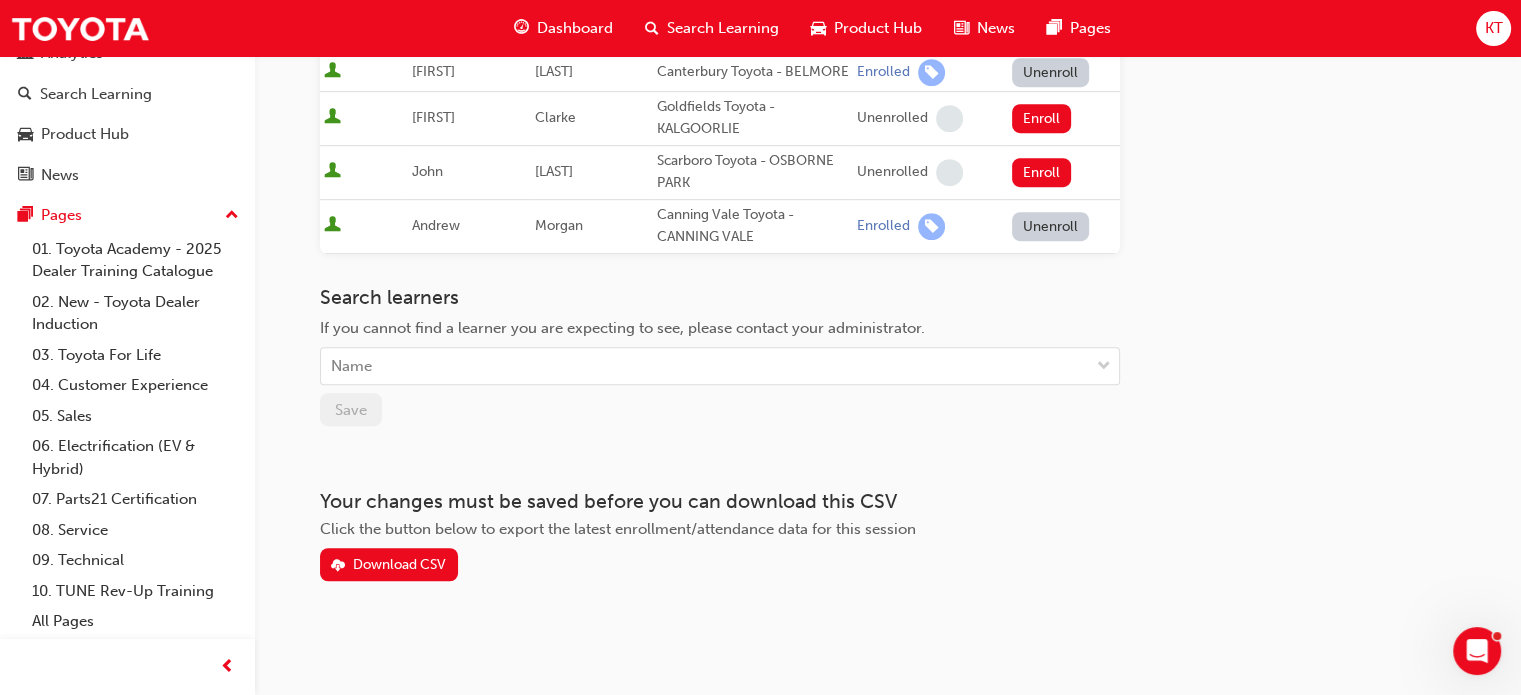 scroll, scrollTop: 1116, scrollLeft: 0, axis: vertical 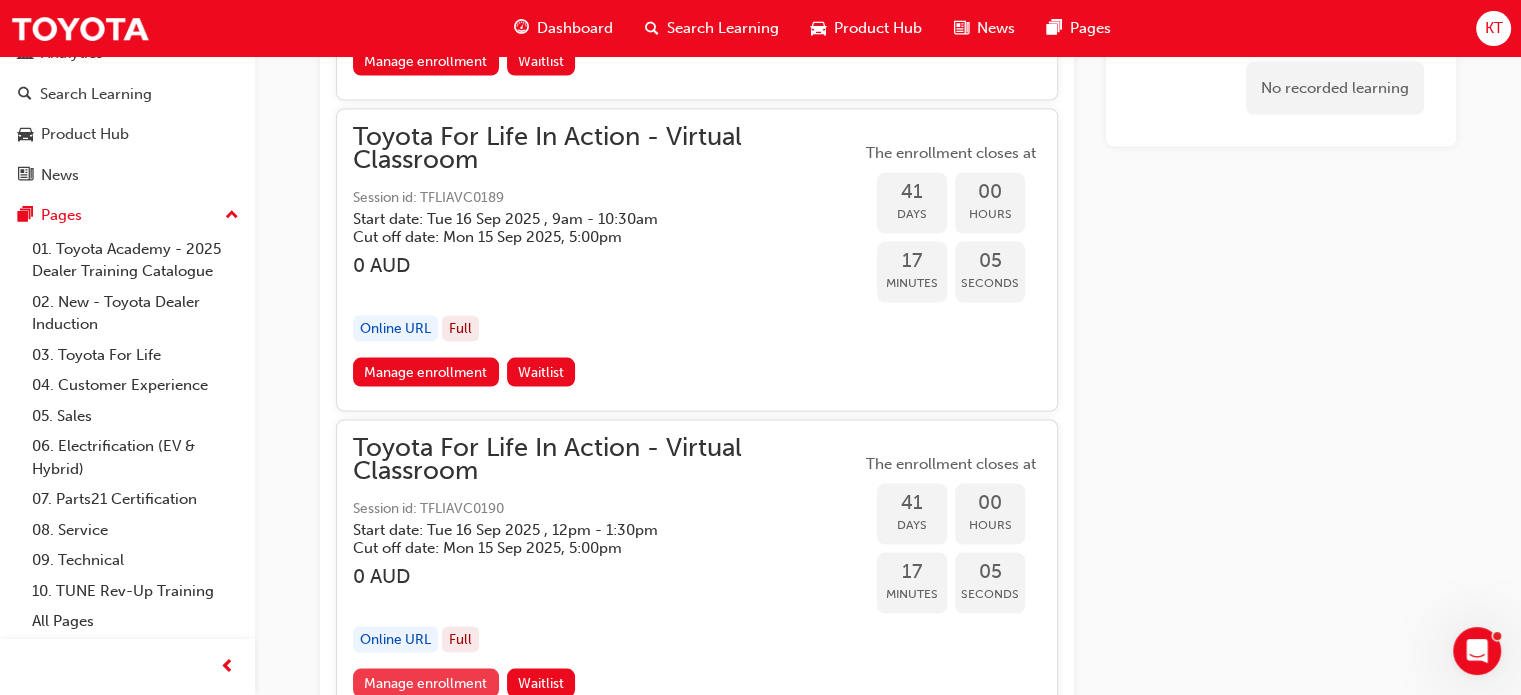 click on "Manage enrollment" at bounding box center (426, 683) 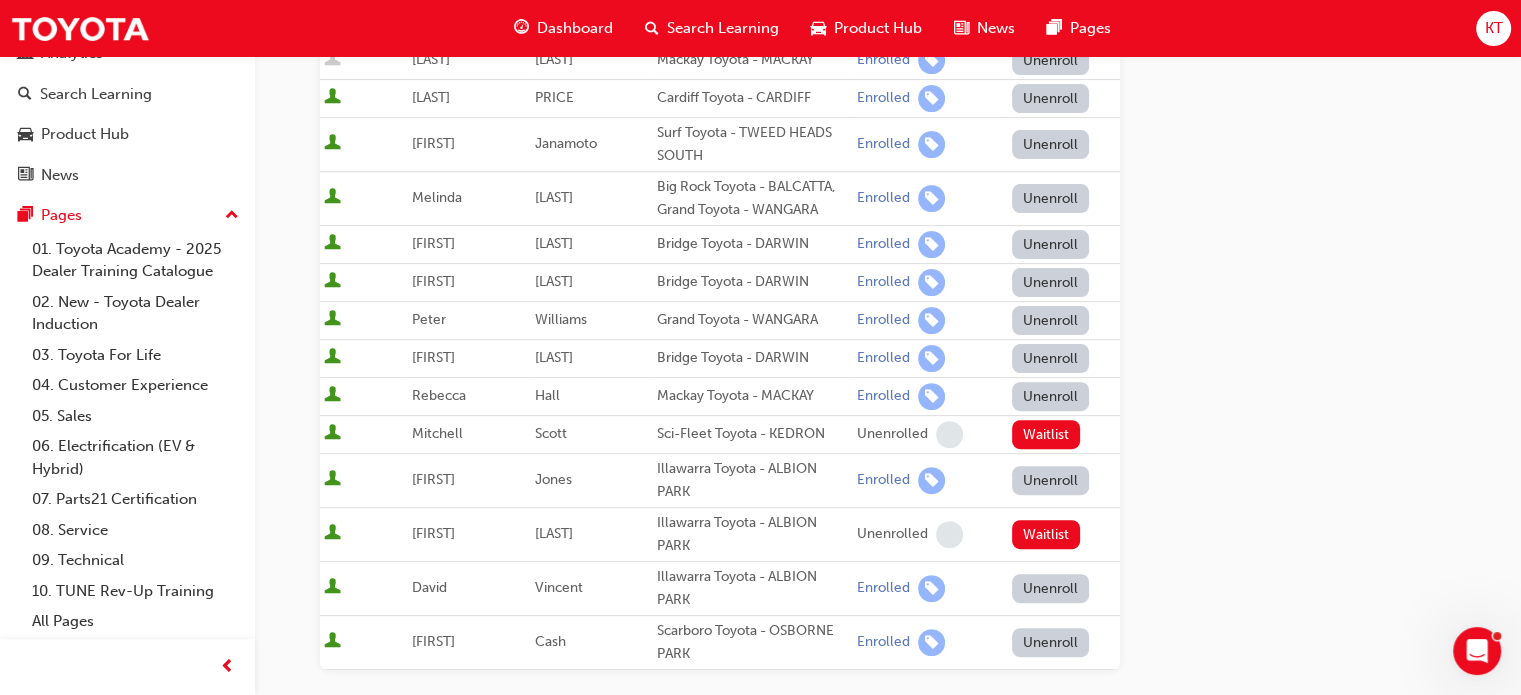 scroll, scrollTop: 600, scrollLeft: 0, axis: vertical 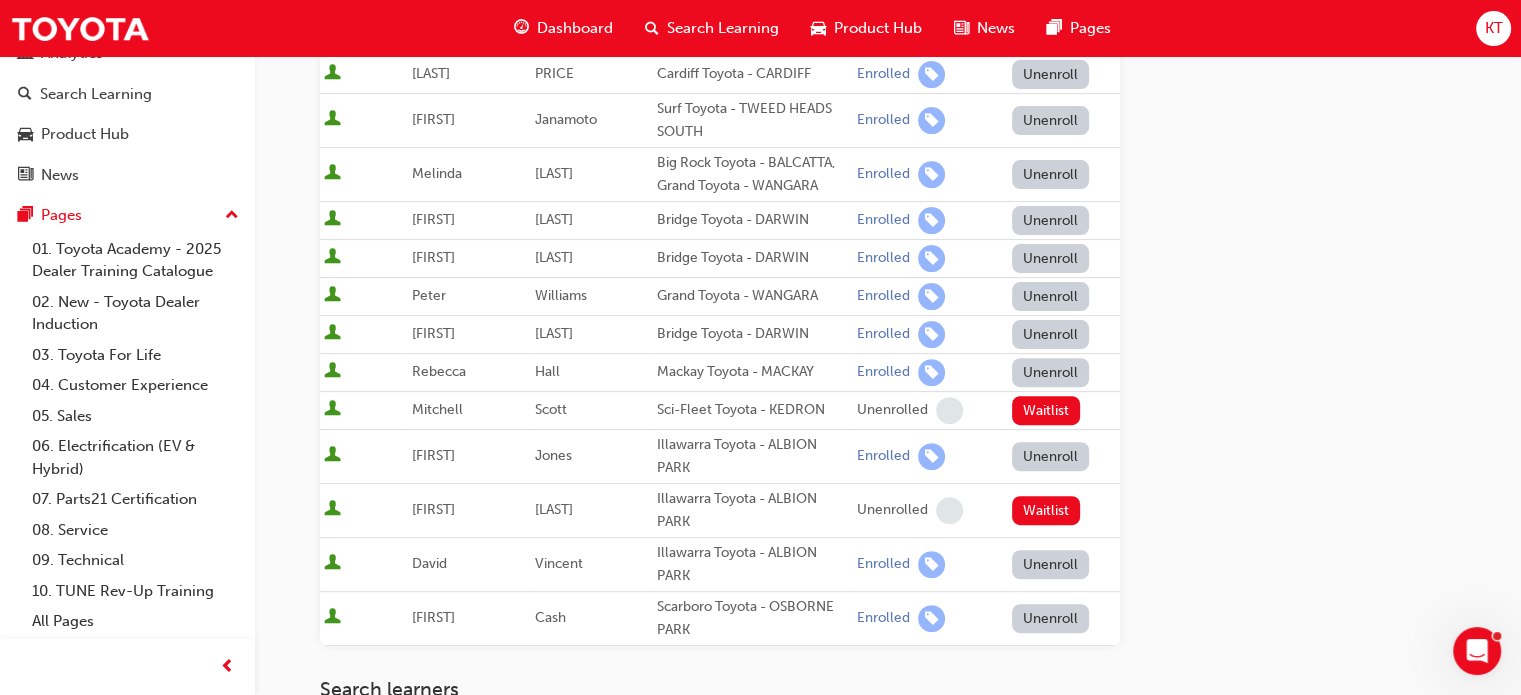 click on "Unenroll" at bounding box center [1051, 564] 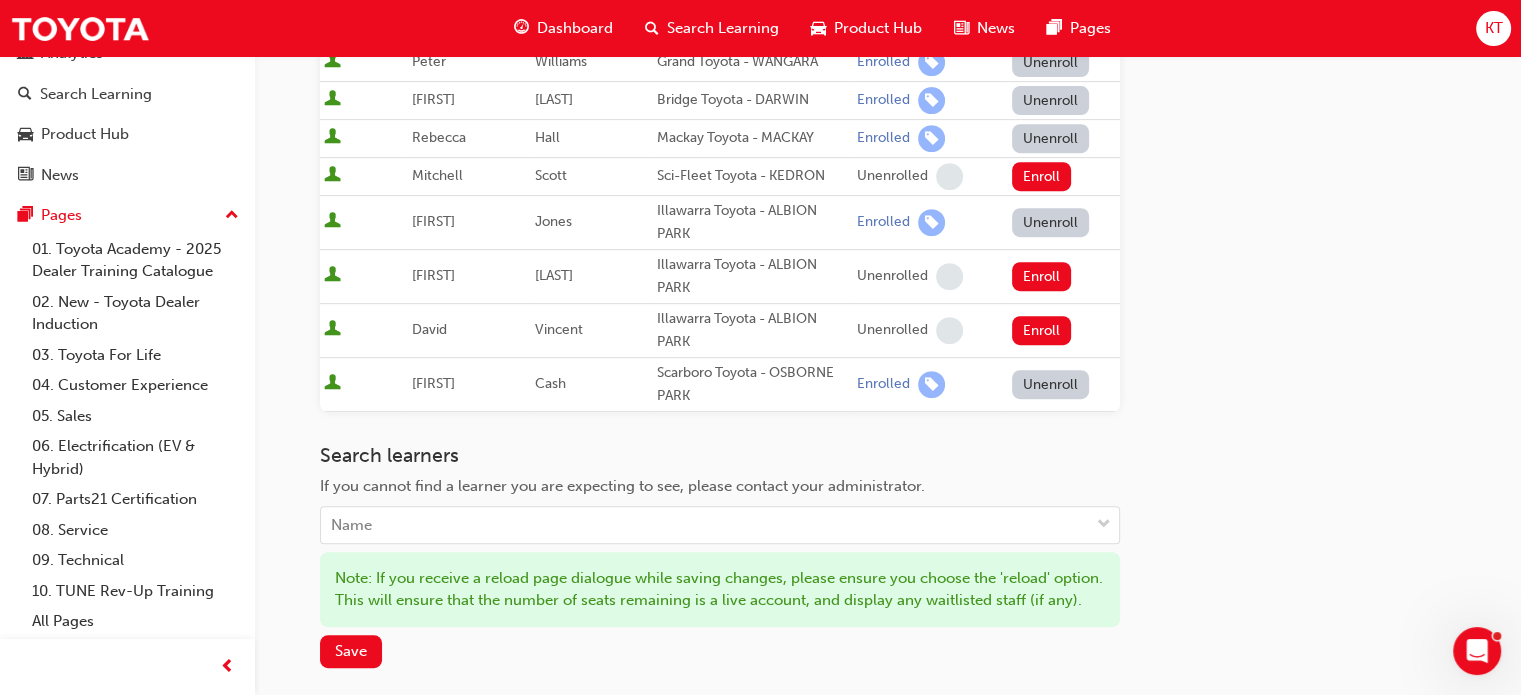scroll, scrollTop: 900, scrollLeft: 0, axis: vertical 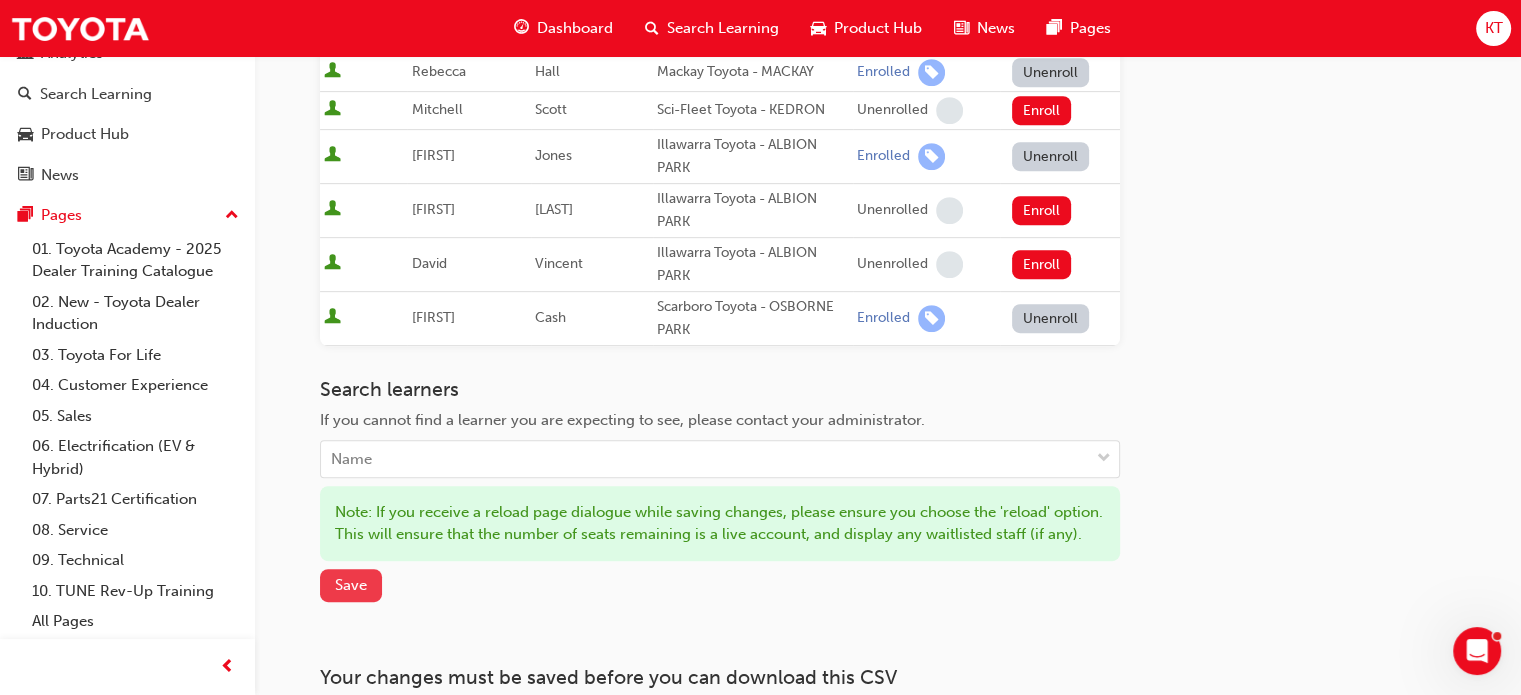 click on "Save" at bounding box center [351, 585] 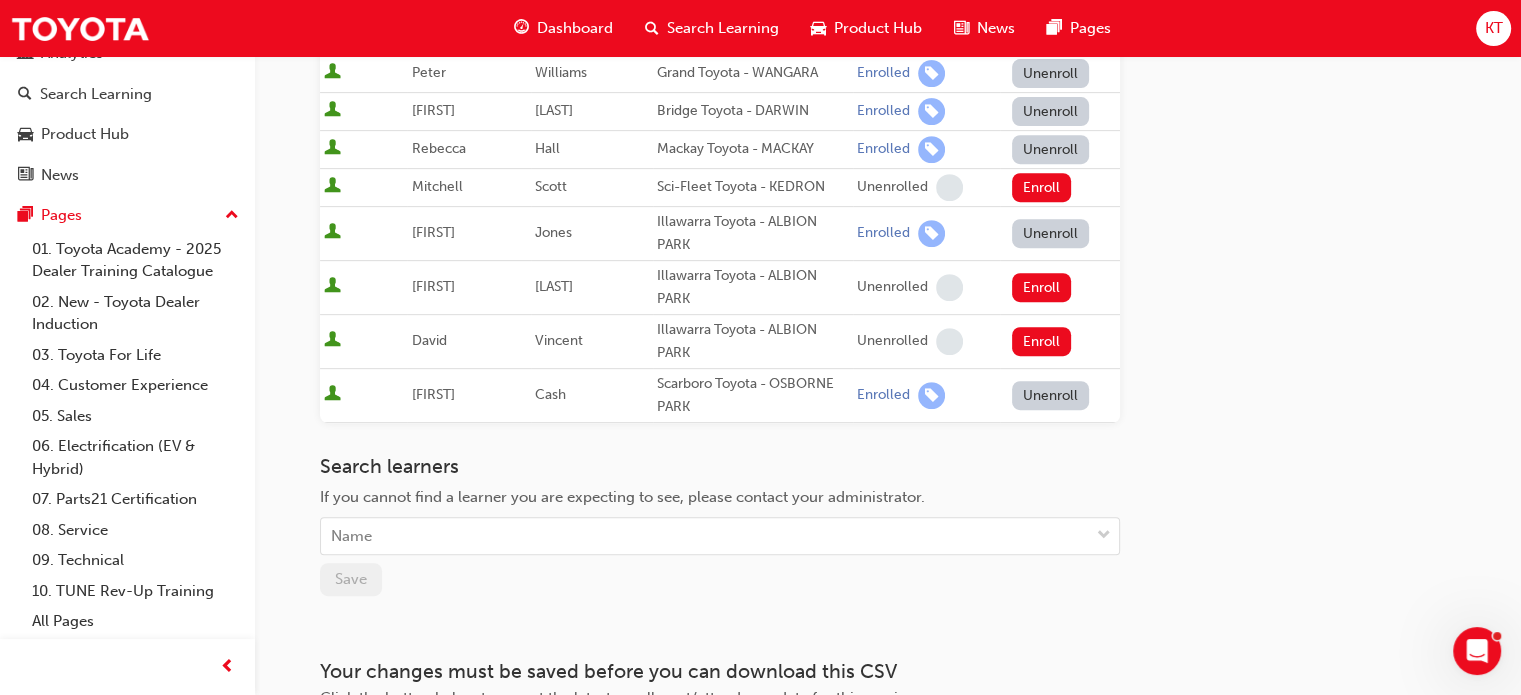 scroll, scrollTop: 300, scrollLeft: 0, axis: vertical 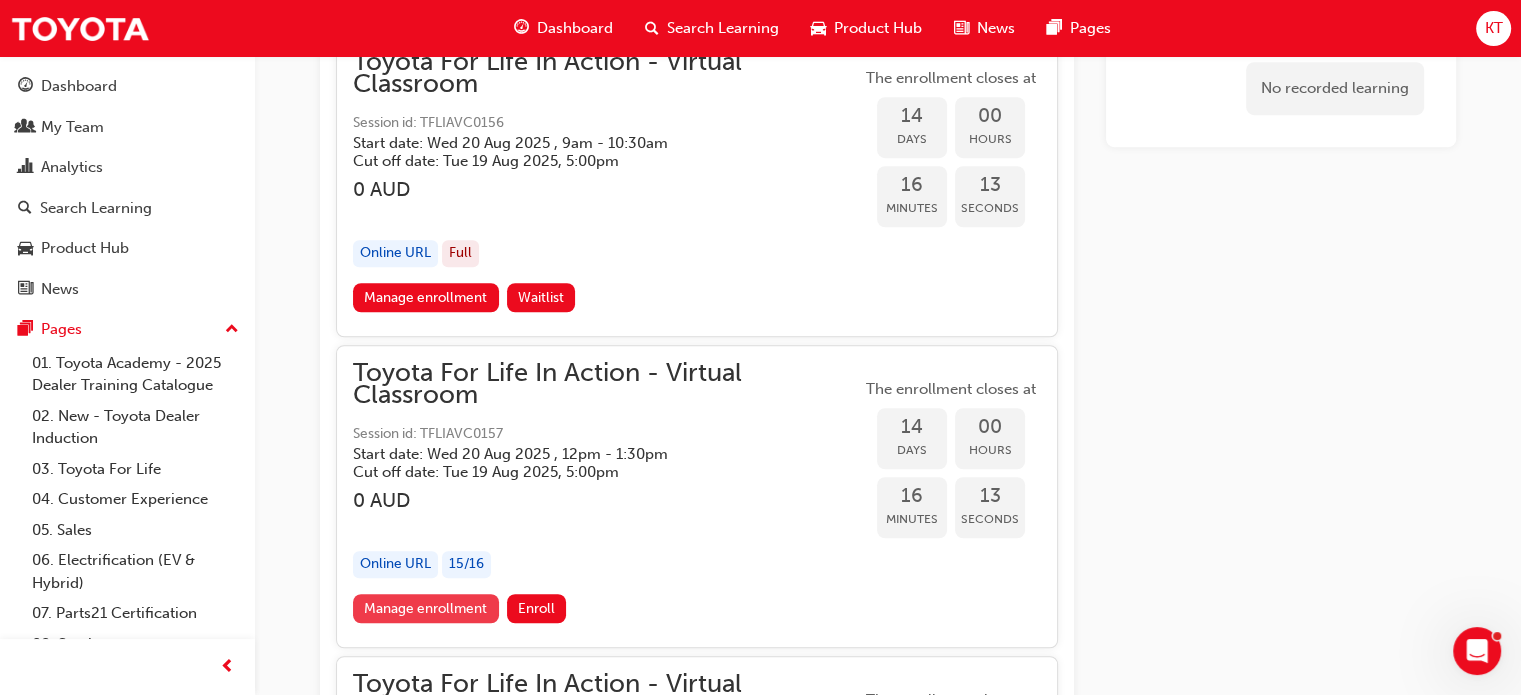 click on "Manage enrollment" at bounding box center (426, 608) 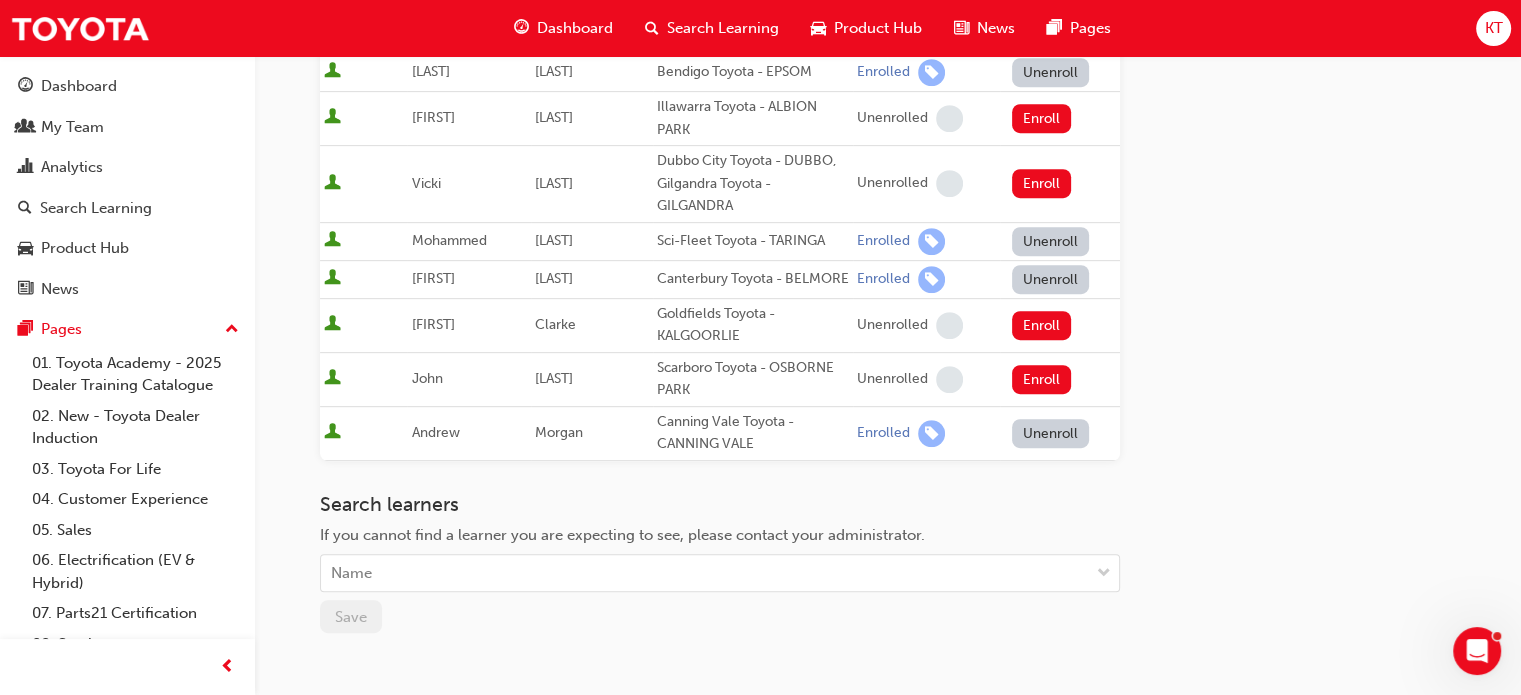 scroll, scrollTop: 1000, scrollLeft: 0, axis: vertical 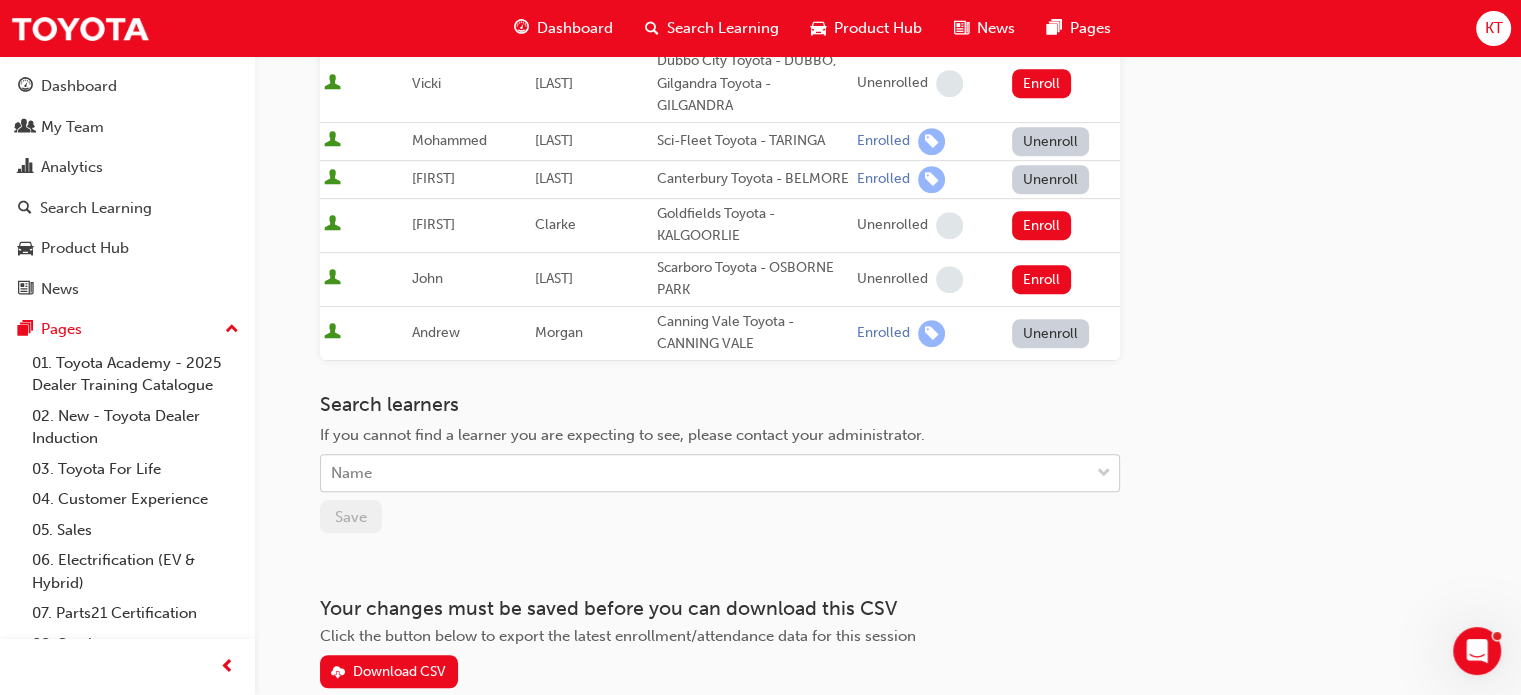 click on "Name" at bounding box center [705, 473] 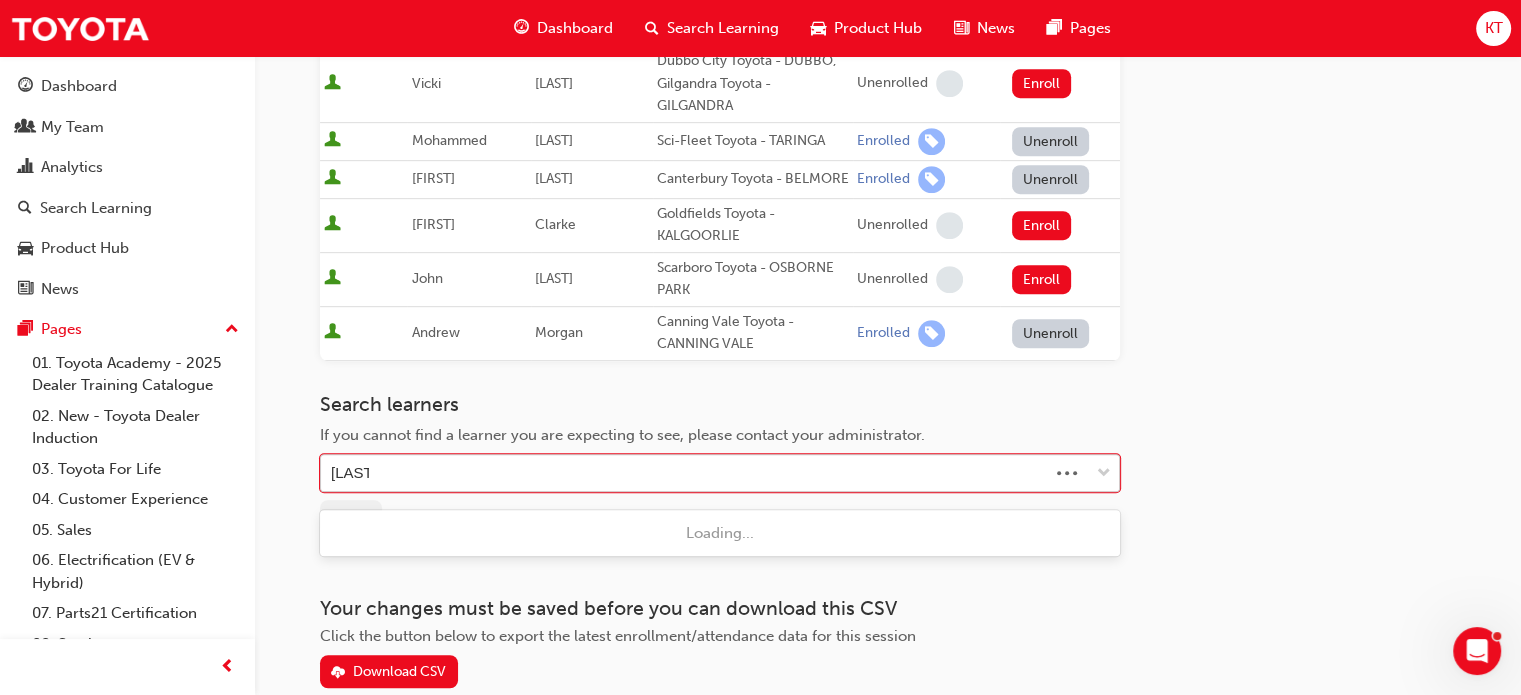type on "[LAST]" 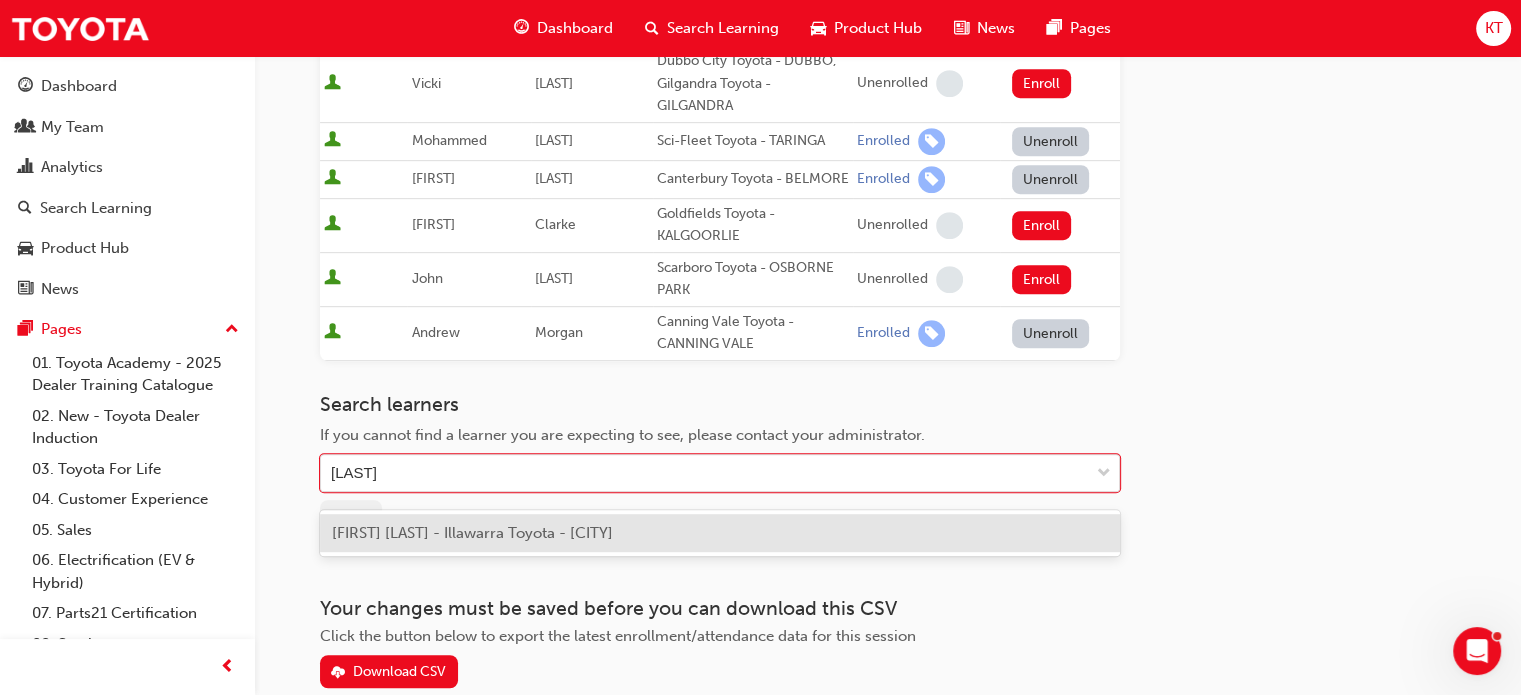 click on "[FIRST] [LAST] - Illawarra Toyota - [CITY]" at bounding box center [472, 533] 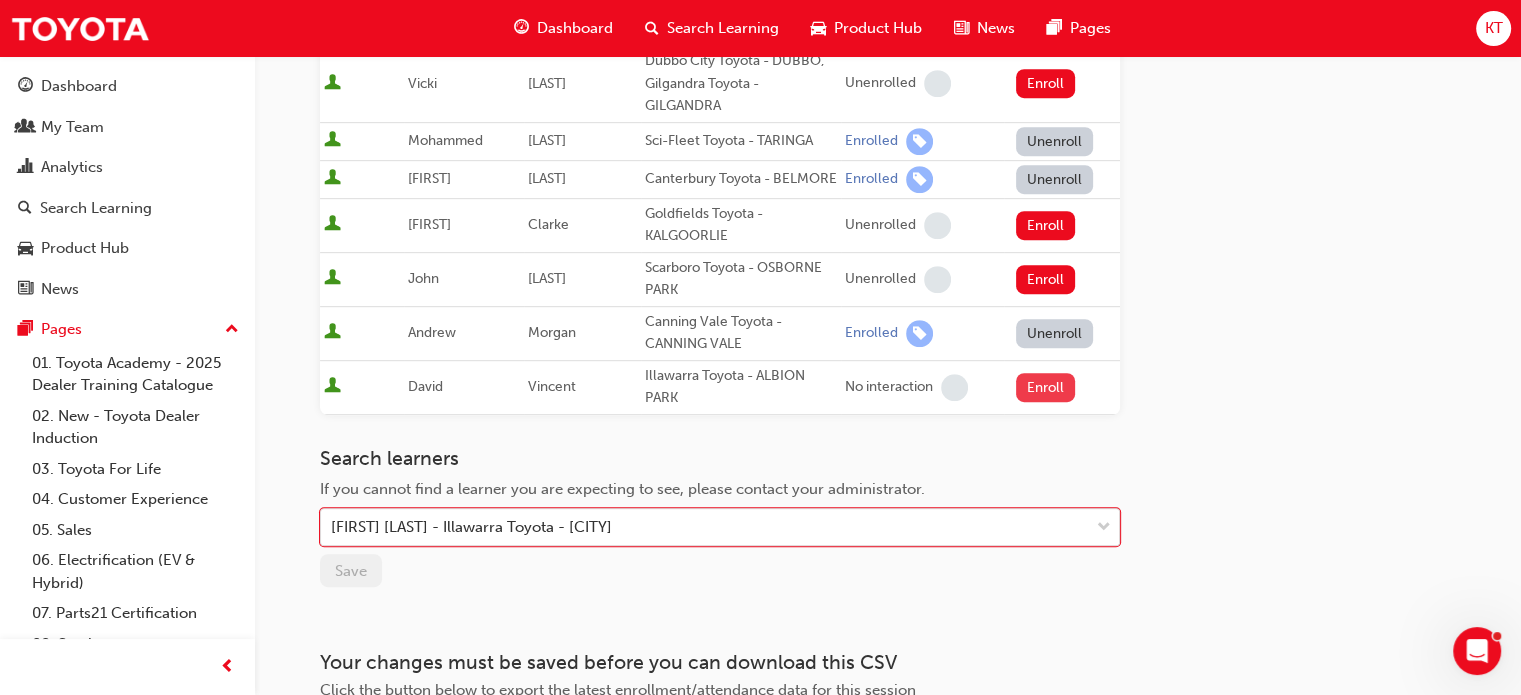 click on "Enroll" at bounding box center (1046, 387) 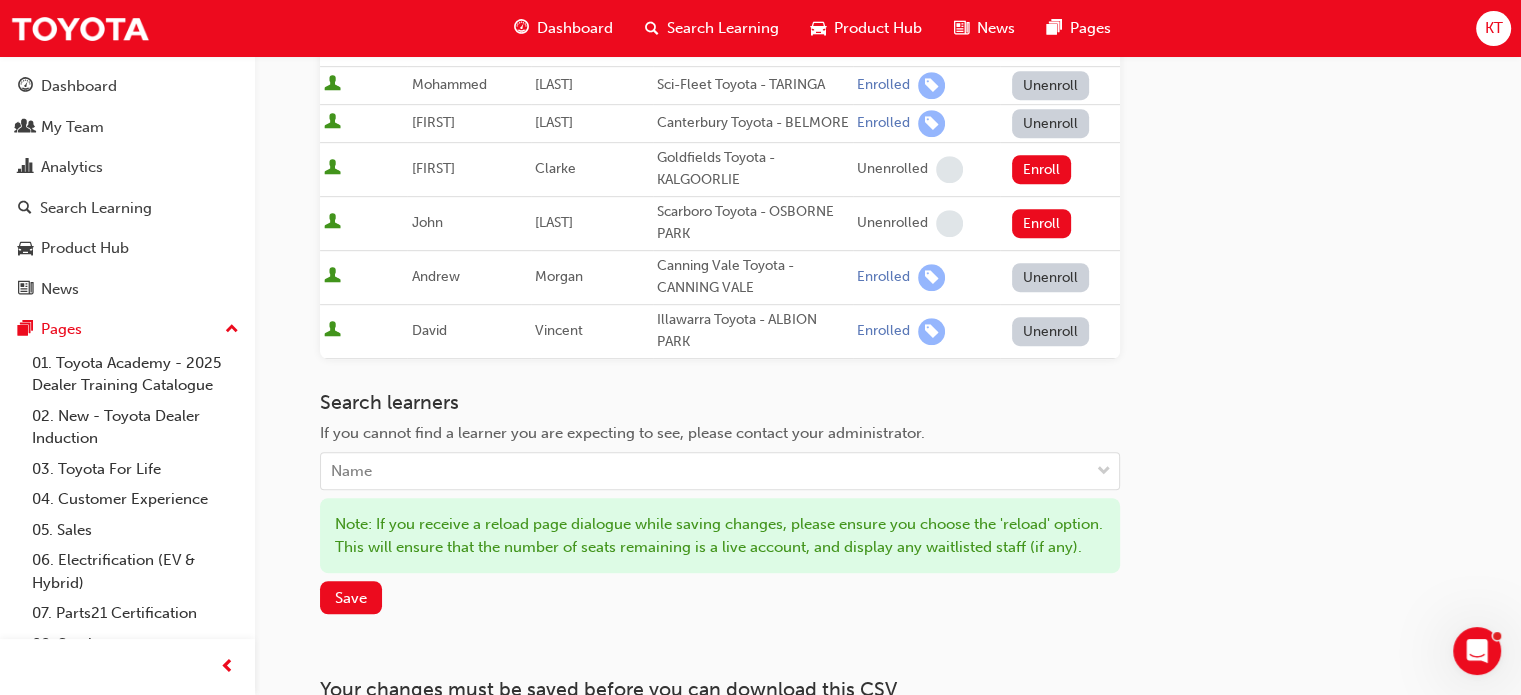 scroll, scrollTop: 1100, scrollLeft: 0, axis: vertical 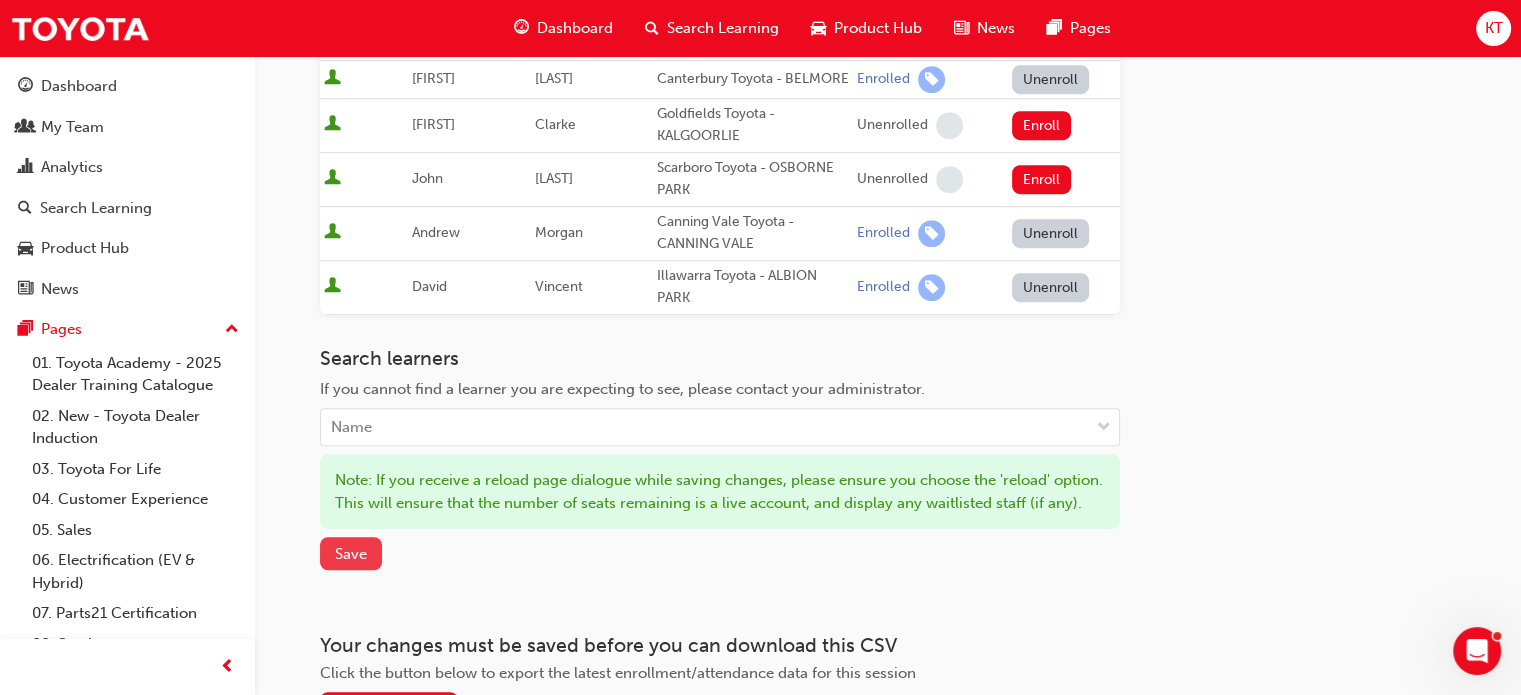 click on "Save" at bounding box center [351, 554] 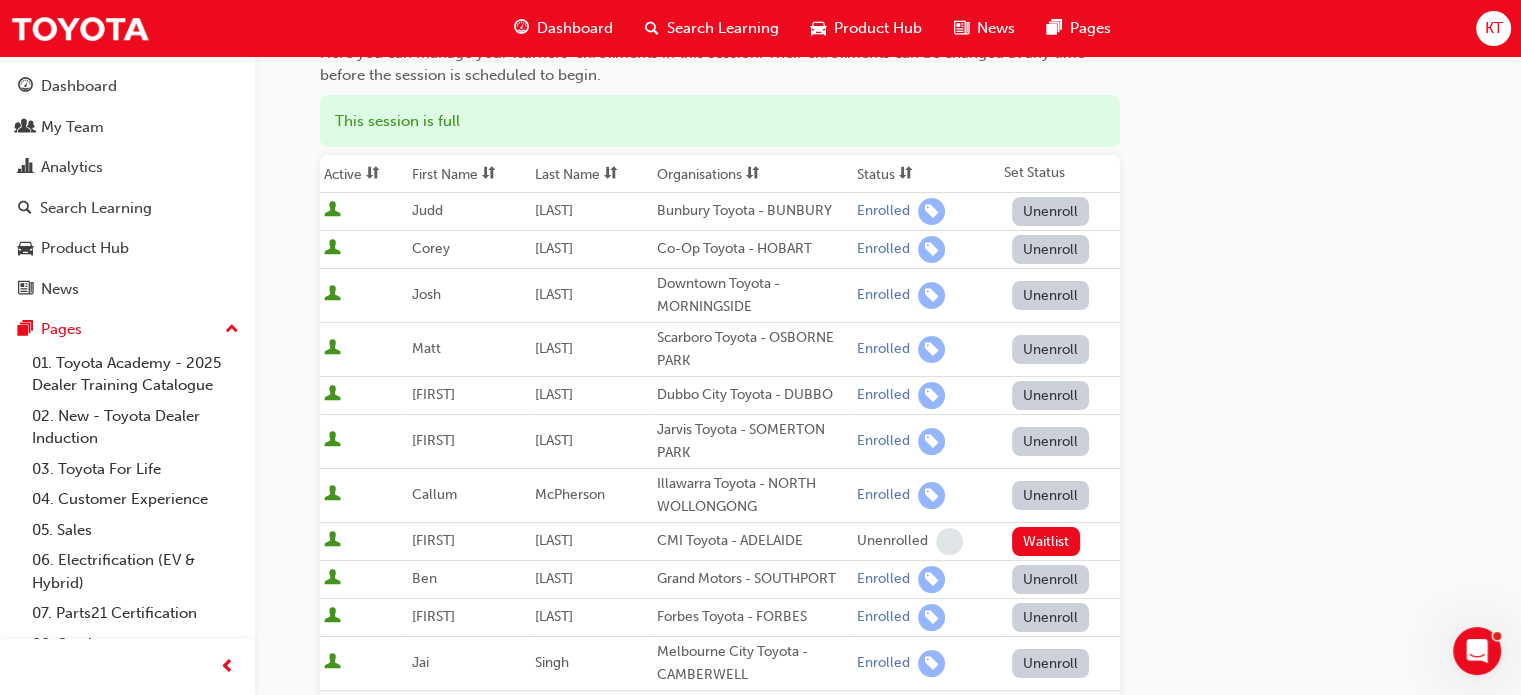 scroll, scrollTop: 0, scrollLeft: 0, axis: both 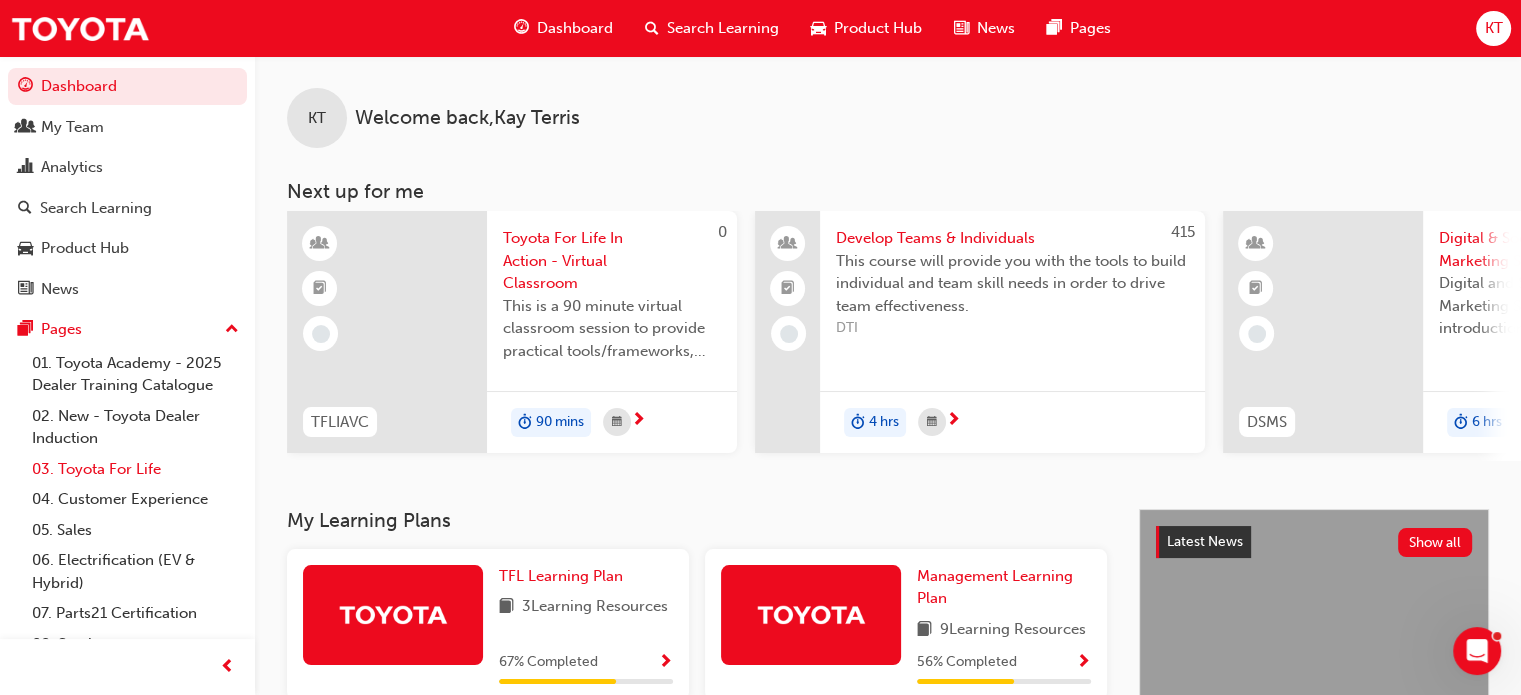 click on "03. Toyota For Life" at bounding box center (135, 469) 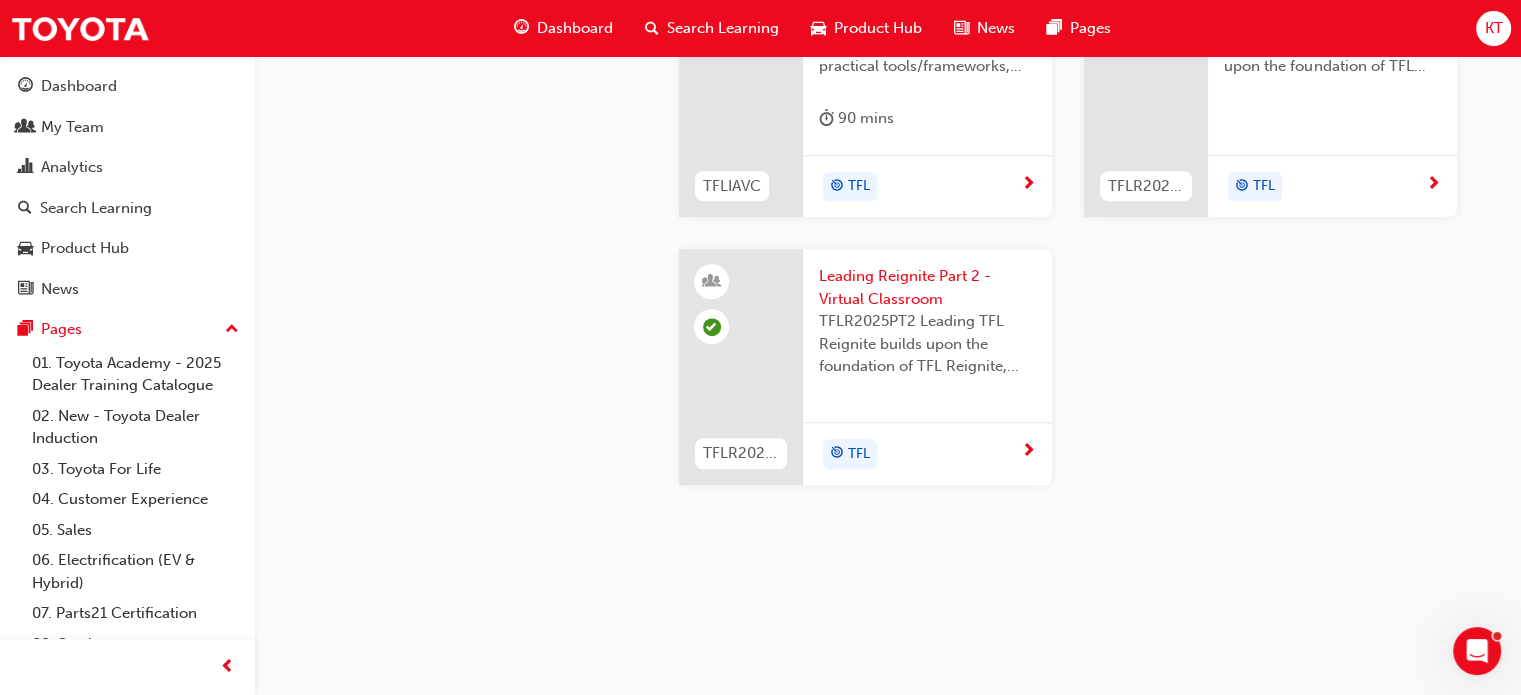 scroll, scrollTop: 2100, scrollLeft: 0, axis: vertical 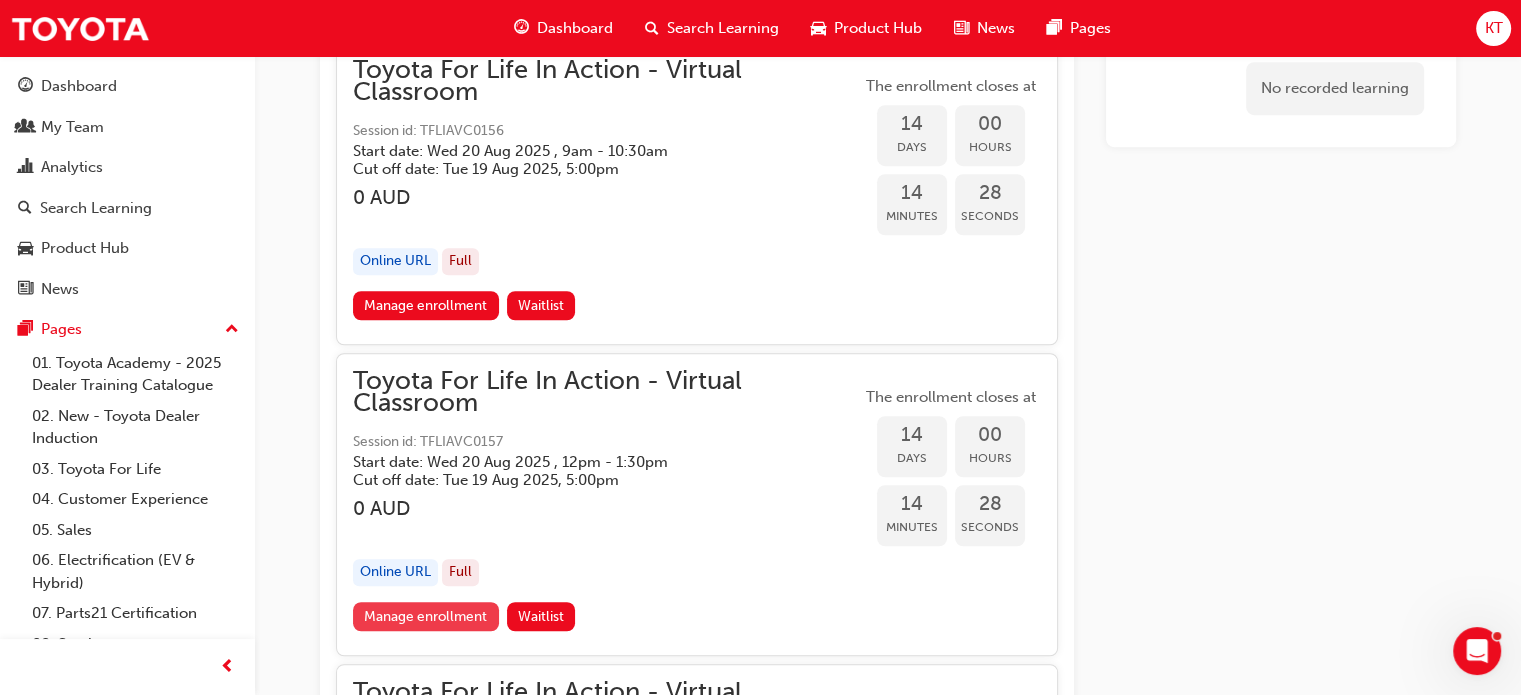 click on "Manage enrollment" at bounding box center (426, 616) 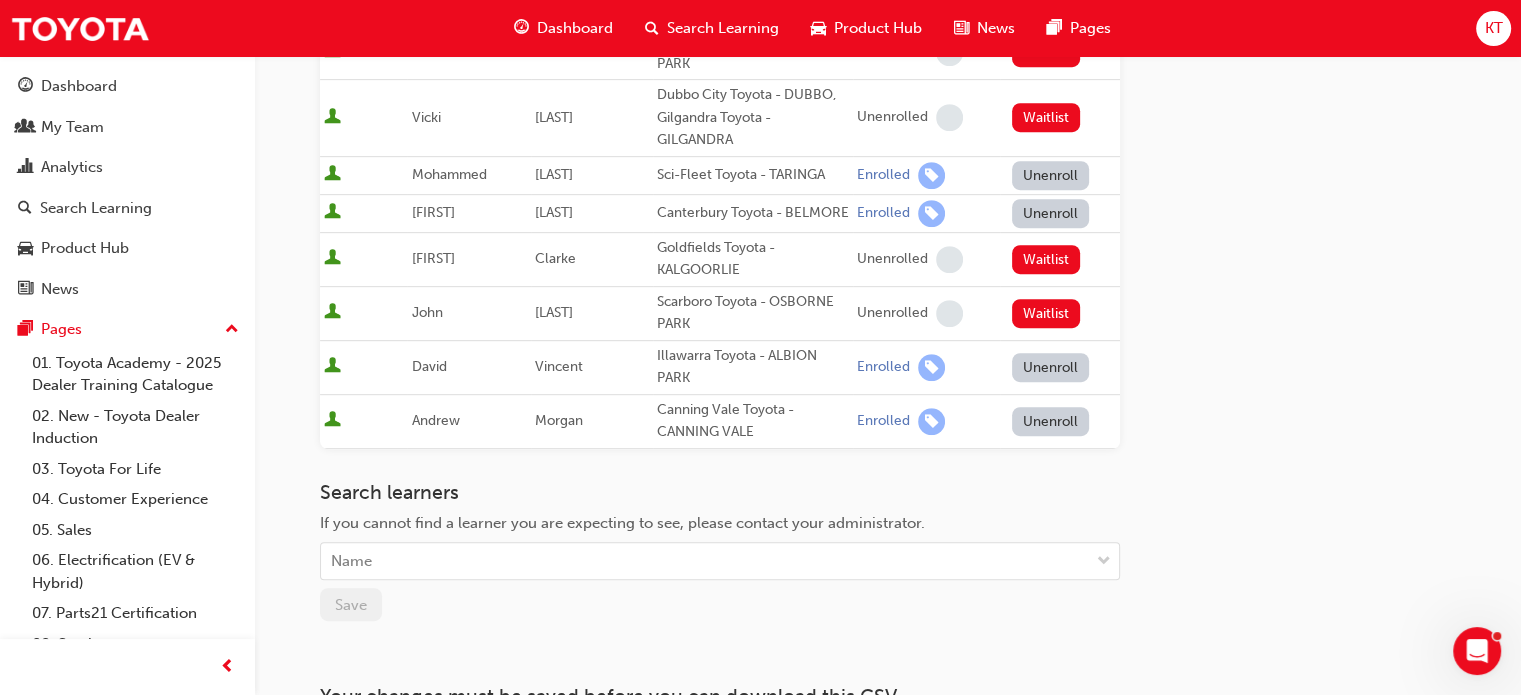 scroll, scrollTop: 1000, scrollLeft: 0, axis: vertical 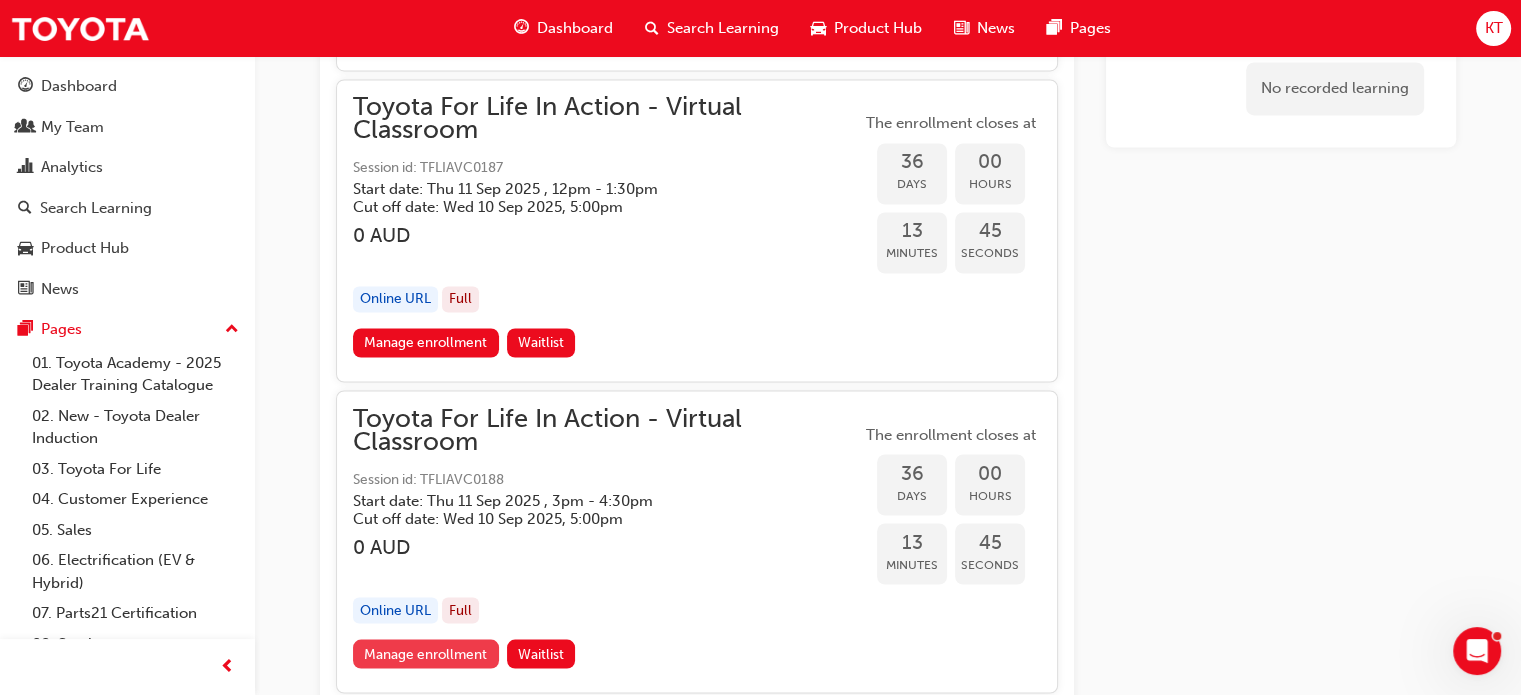 click on "Manage enrollment" at bounding box center (426, 653) 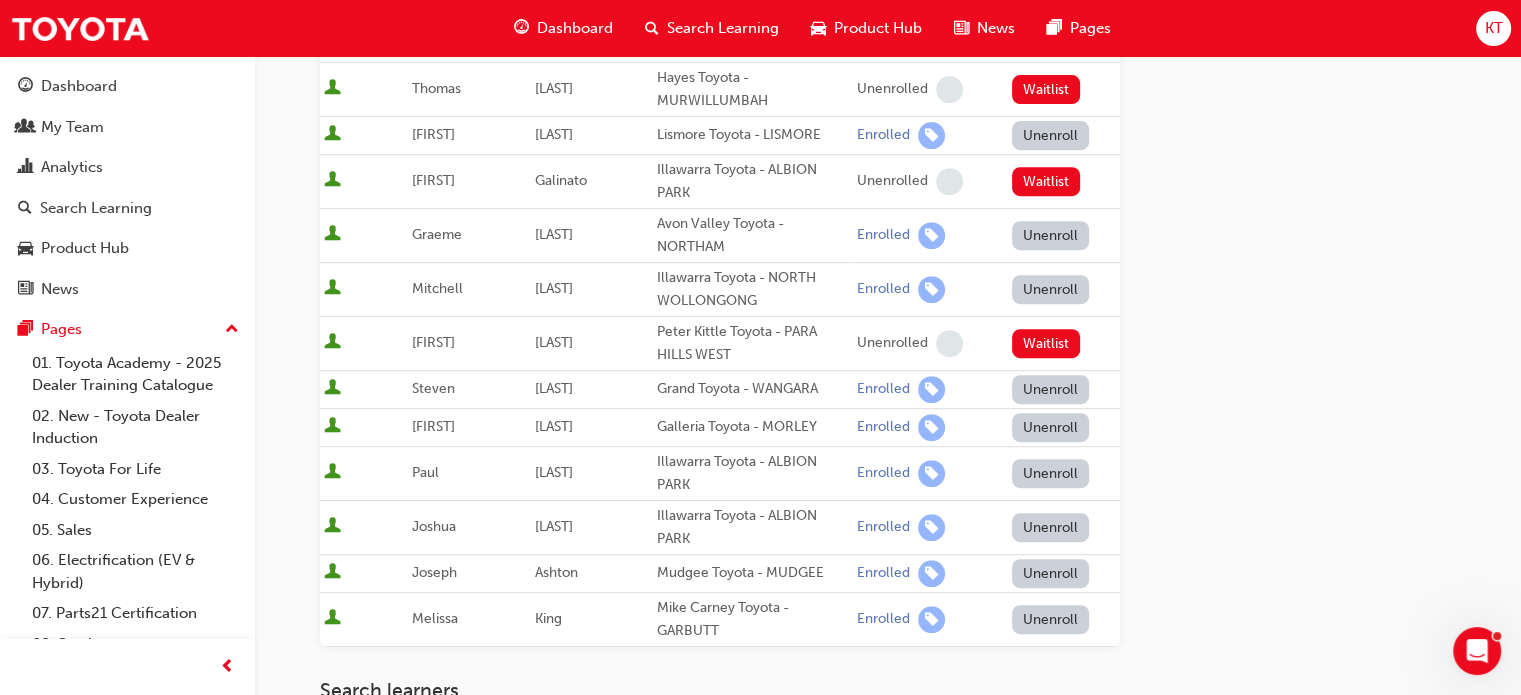 scroll, scrollTop: 700, scrollLeft: 0, axis: vertical 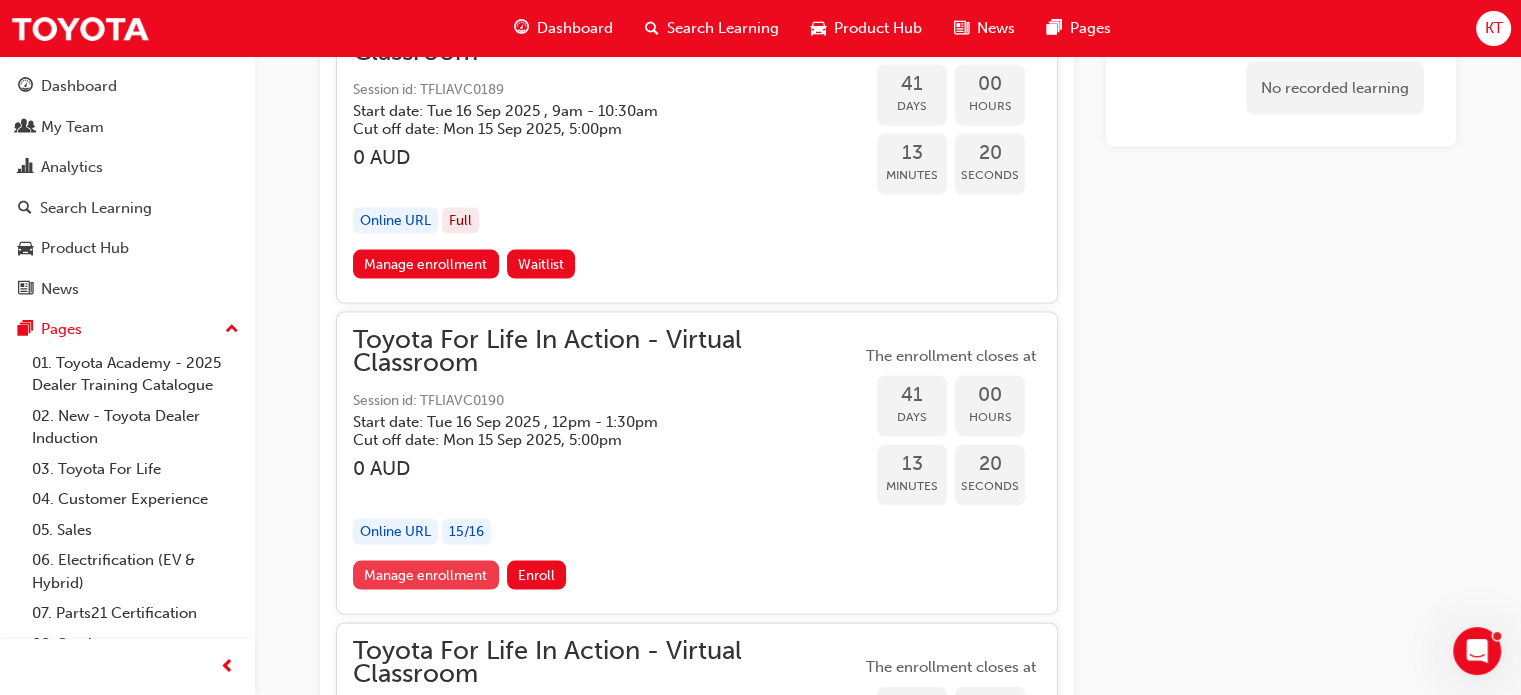 click on "Manage enrollment" at bounding box center (426, 575) 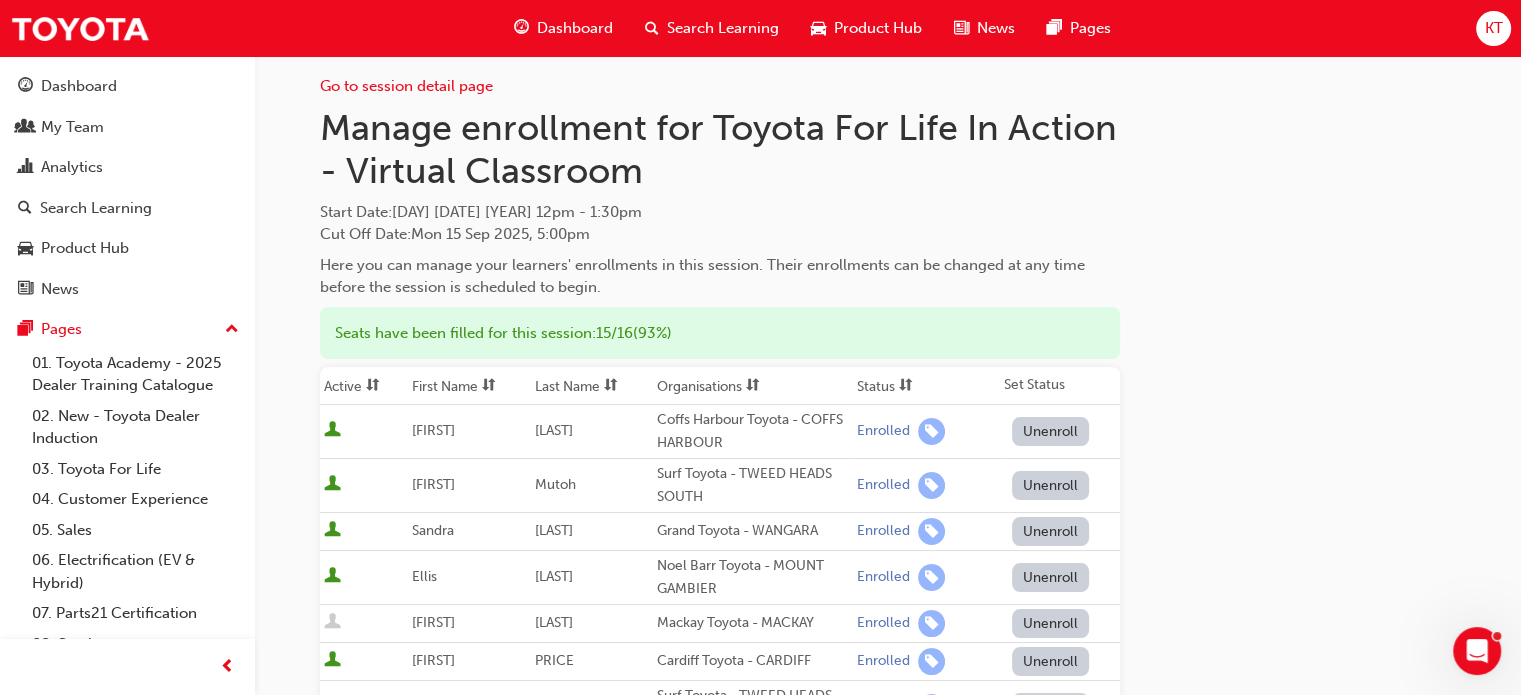 scroll, scrollTop: 0, scrollLeft: 0, axis: both 